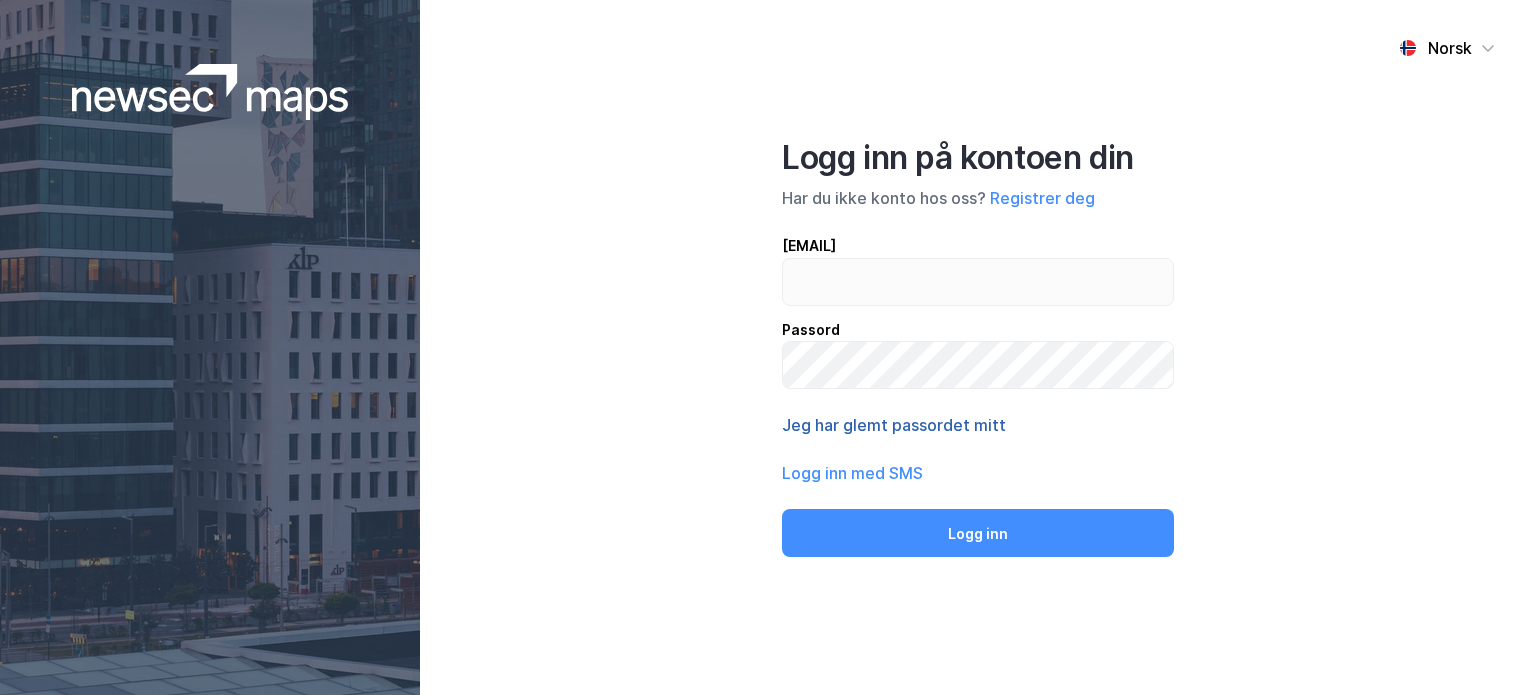 scroll, scrollTop: 0, scrollLeft: 0, axis: both 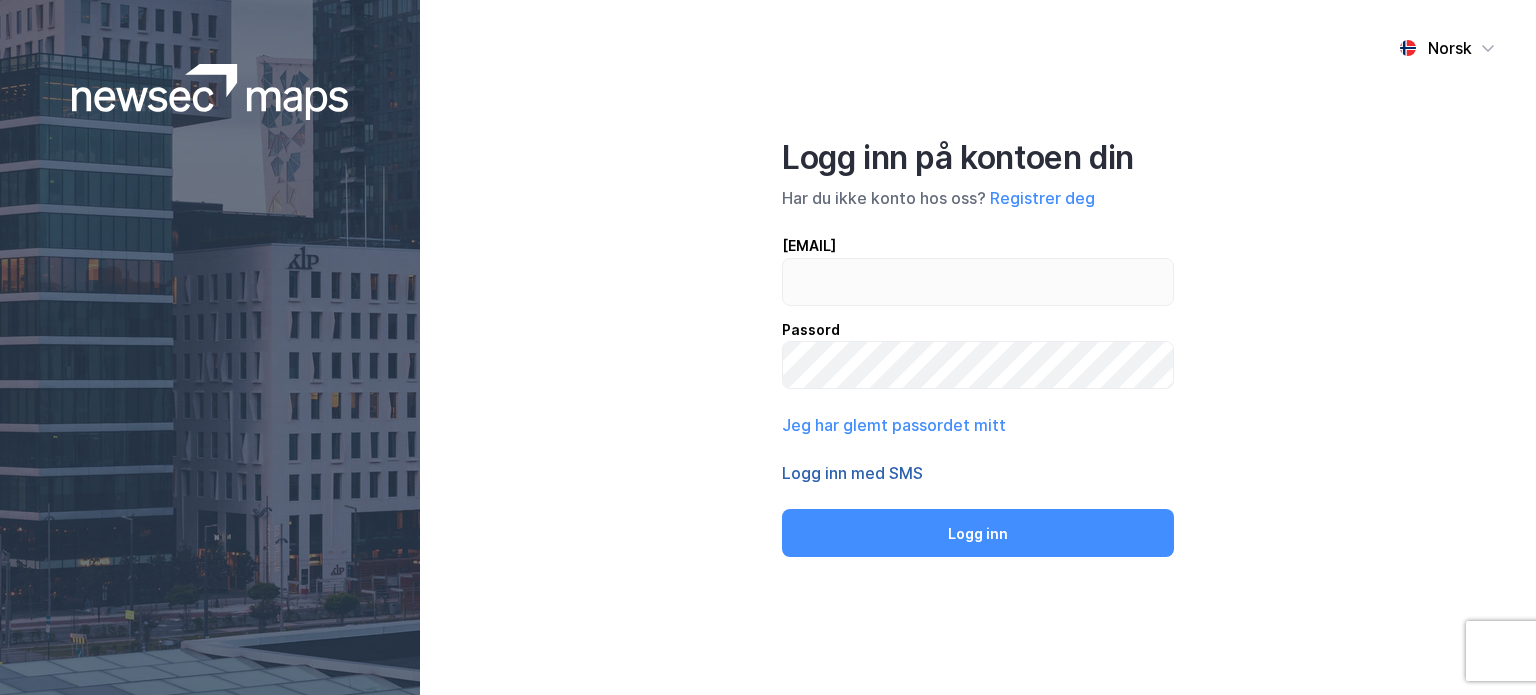 click on "Logg inn med SMS" at bounding box center [852, 473] 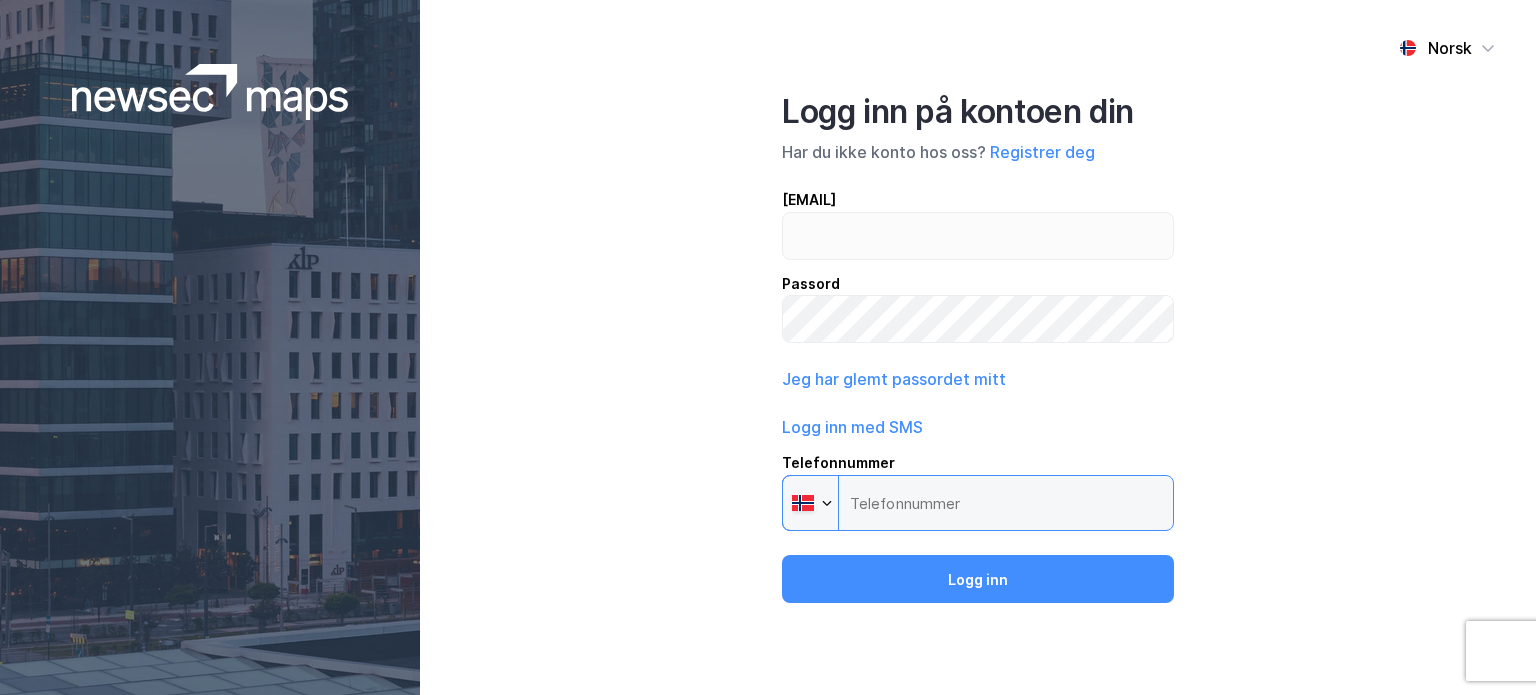 click on "Telefonnummer Phone" at bounding box center (978, 503) 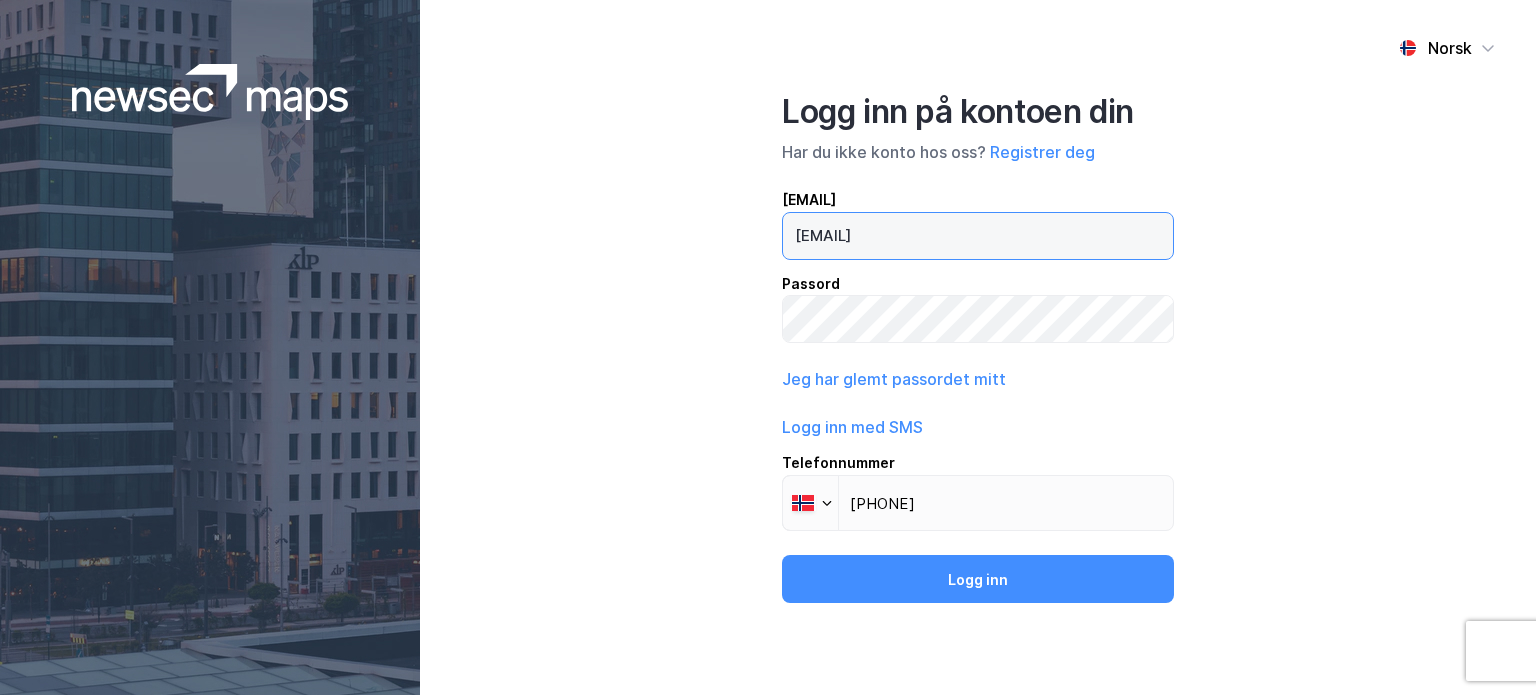 drag, startPoint x: 1036, startPoint y: 243, endPoint x: 669, endPoint y: 215, distance: 368.06656 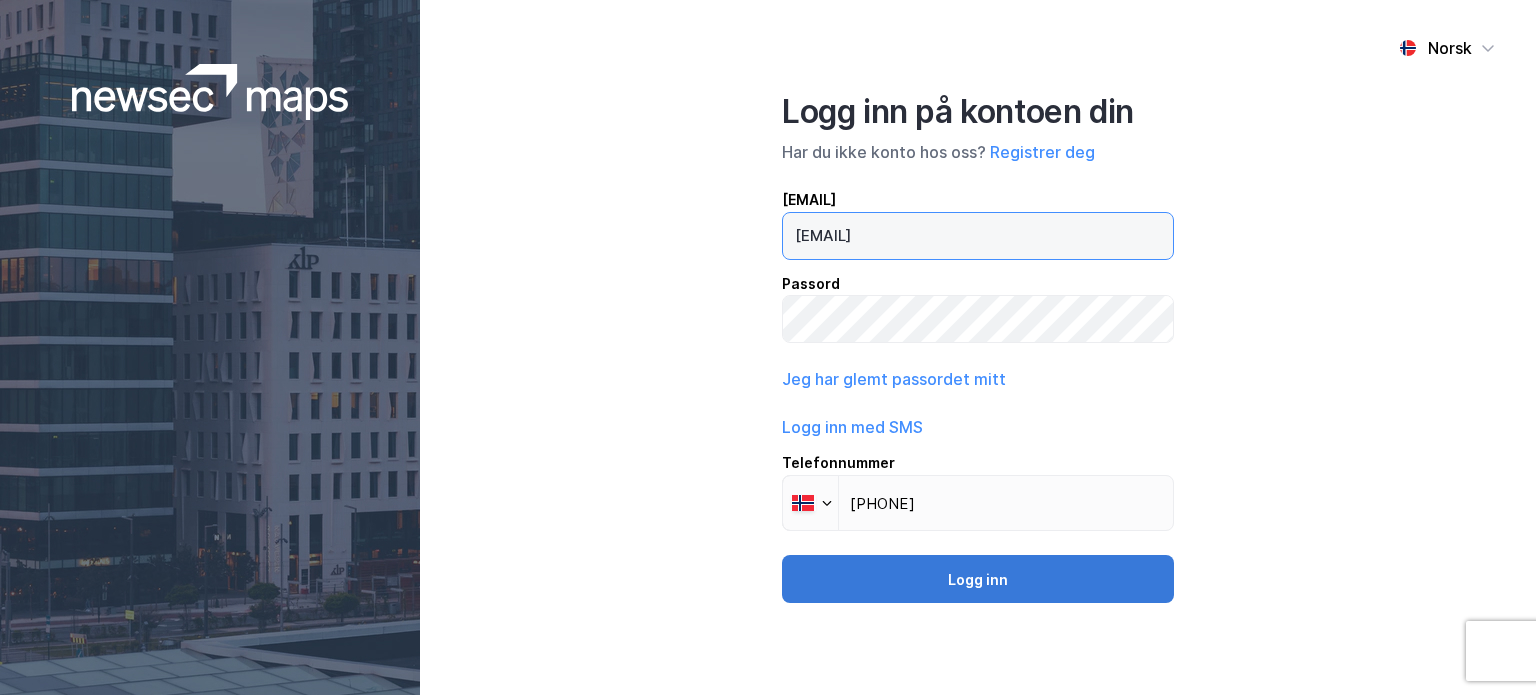 type on "[EMAIL_ADDRESS]" 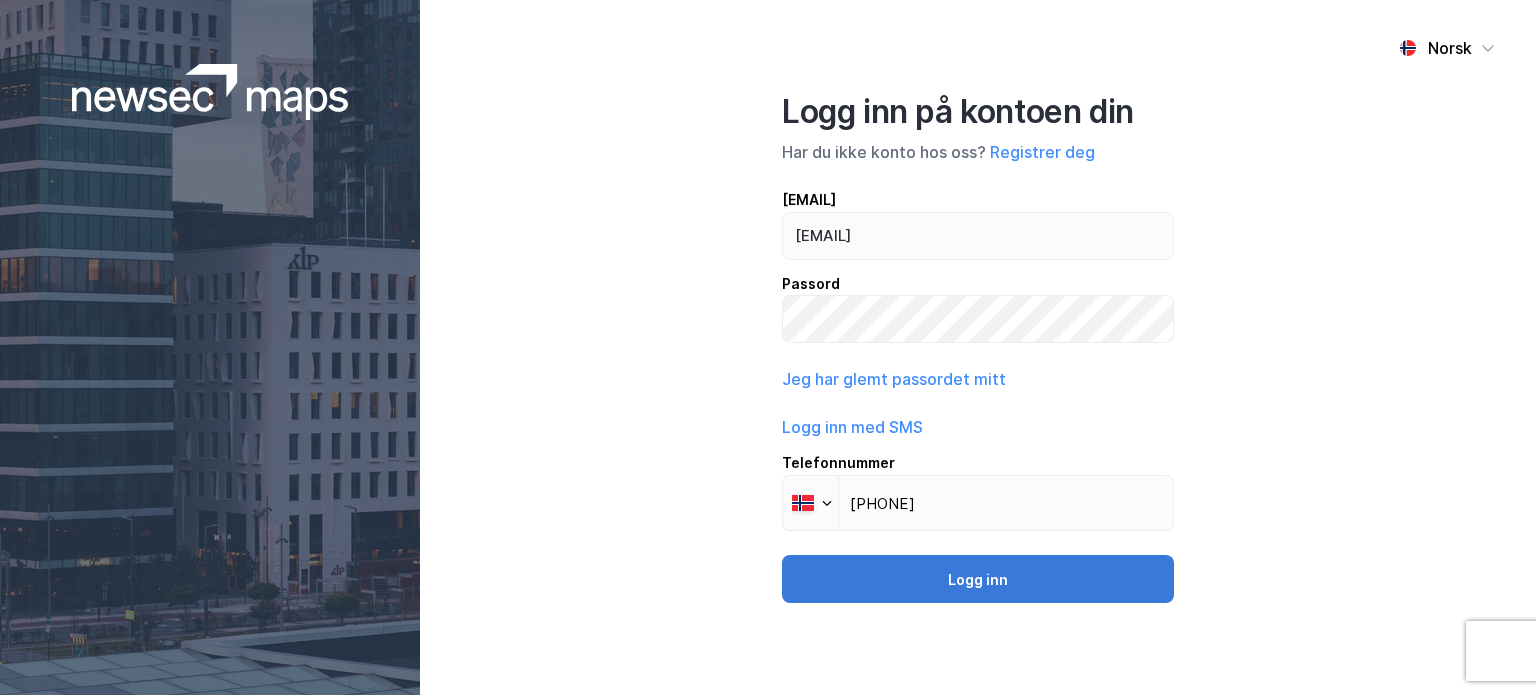 click on "[LOGIN_LABEL]" at bounding box center [978, 579] 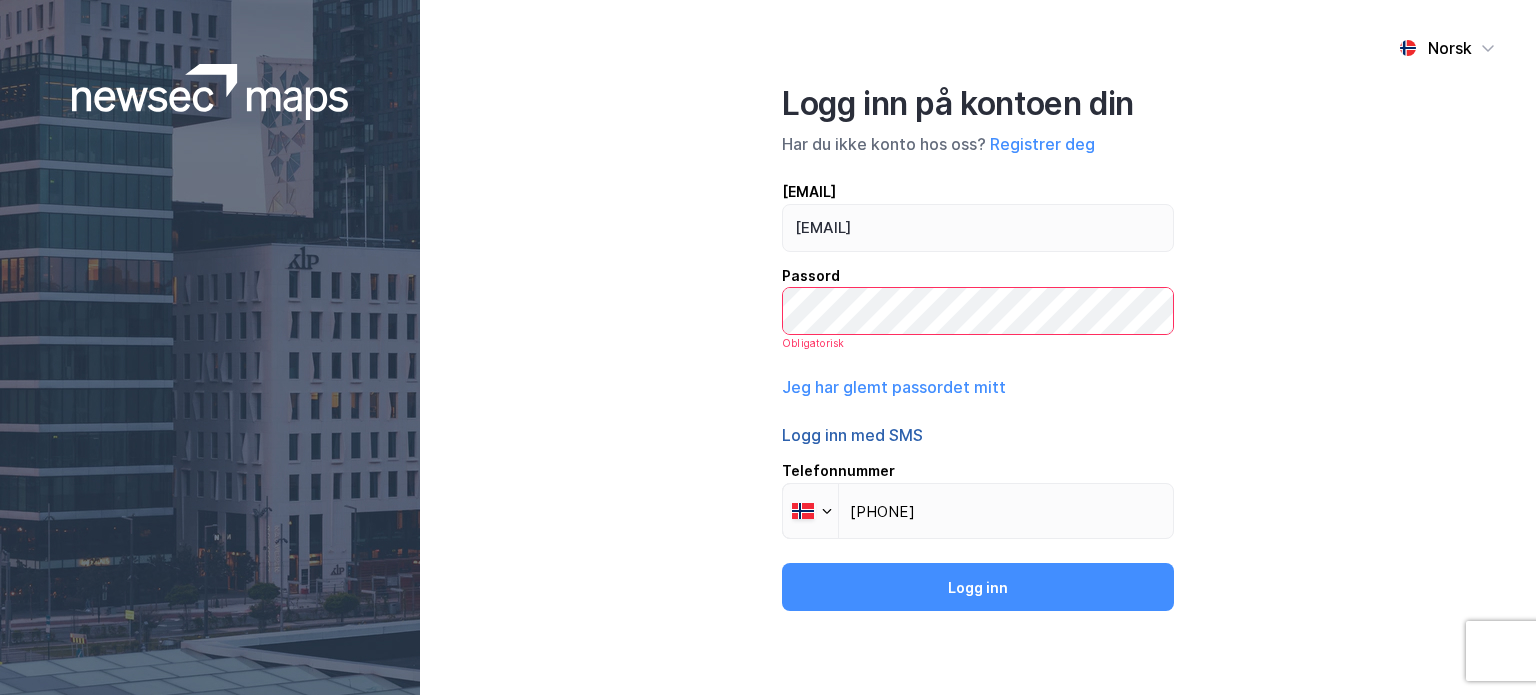 click on "Logg inn med SMS" at bounding box center (852, 435) 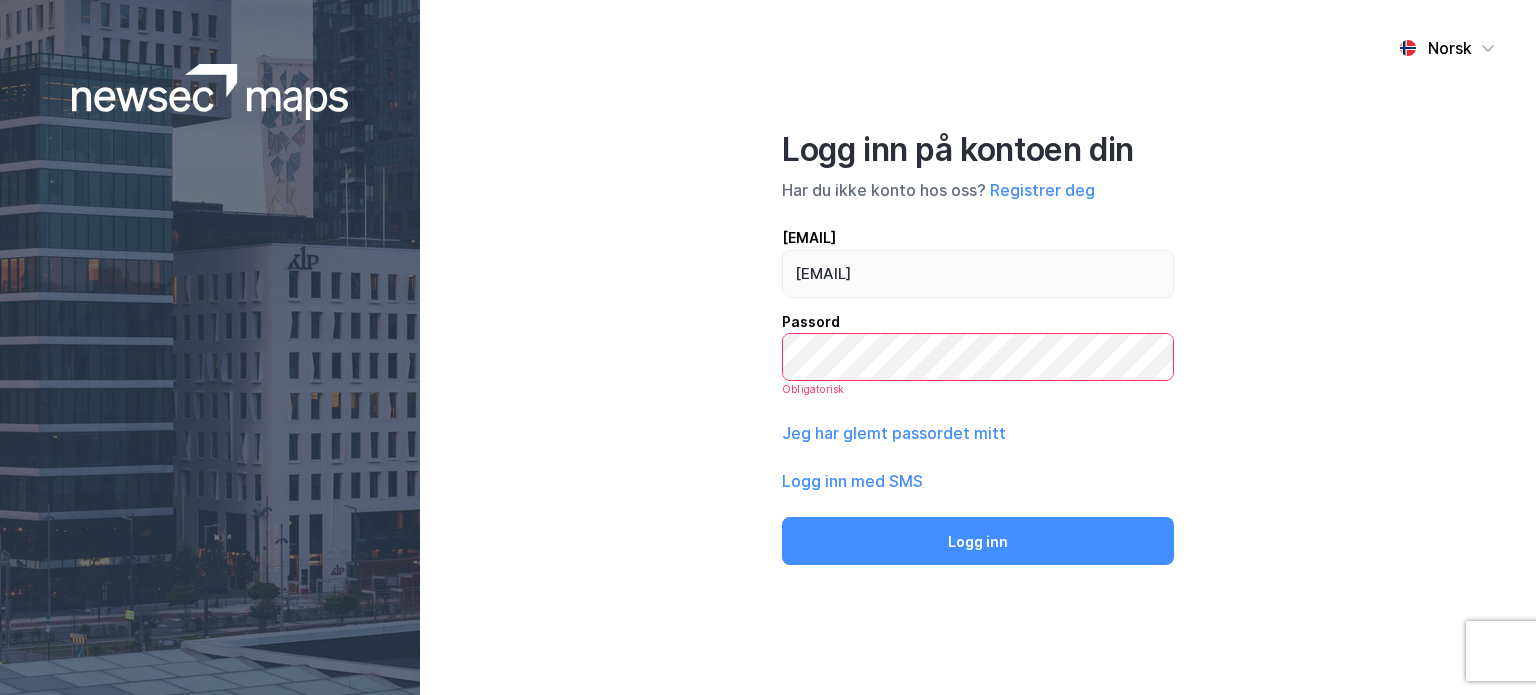 click on "Logg inn på kontoen din Har du ikke konto hos oss?   Registrer deg E-post vgm@rku.no Passord Obligatorisk Jeg har glemt passordet mitt Logg inn med SMS Logg inn" at bounding box center [978, 348] 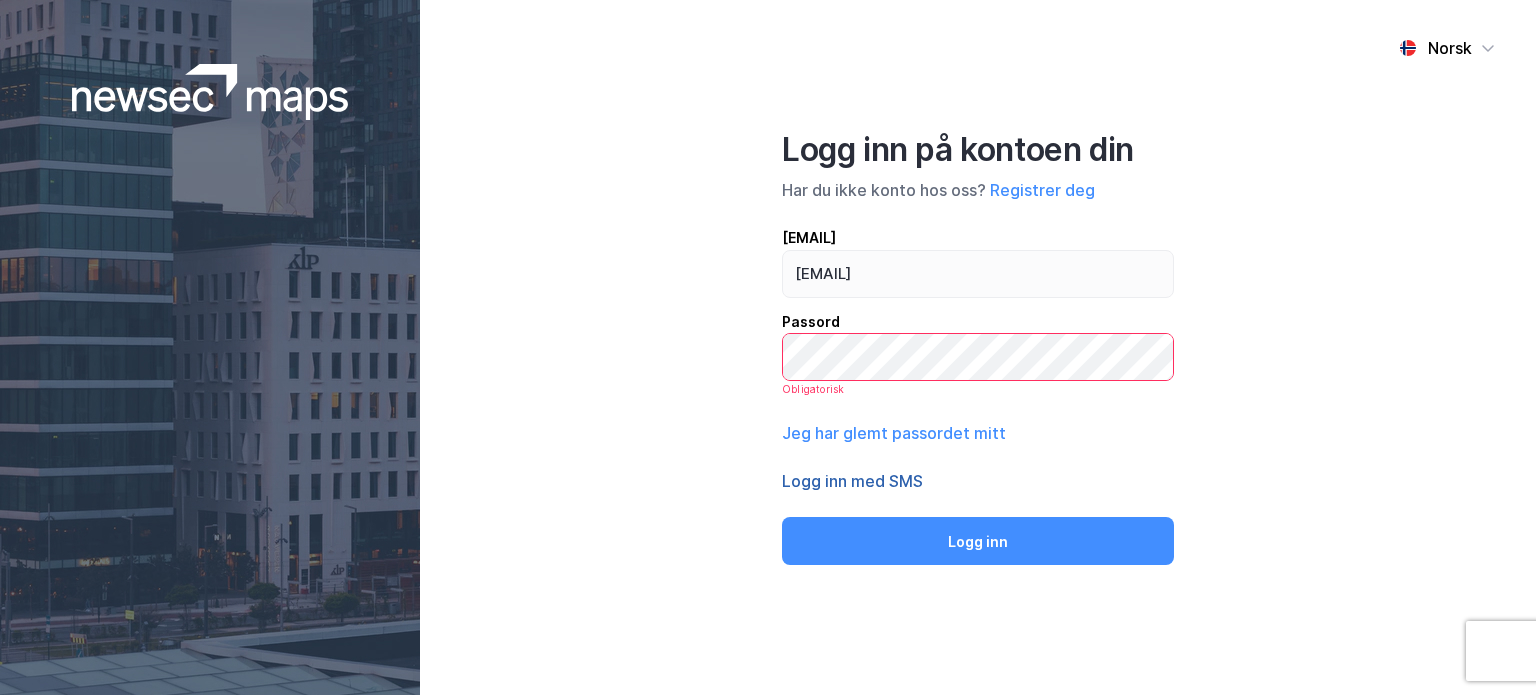 click on "Logg inn med SMS" at bounding box center [852, 481] 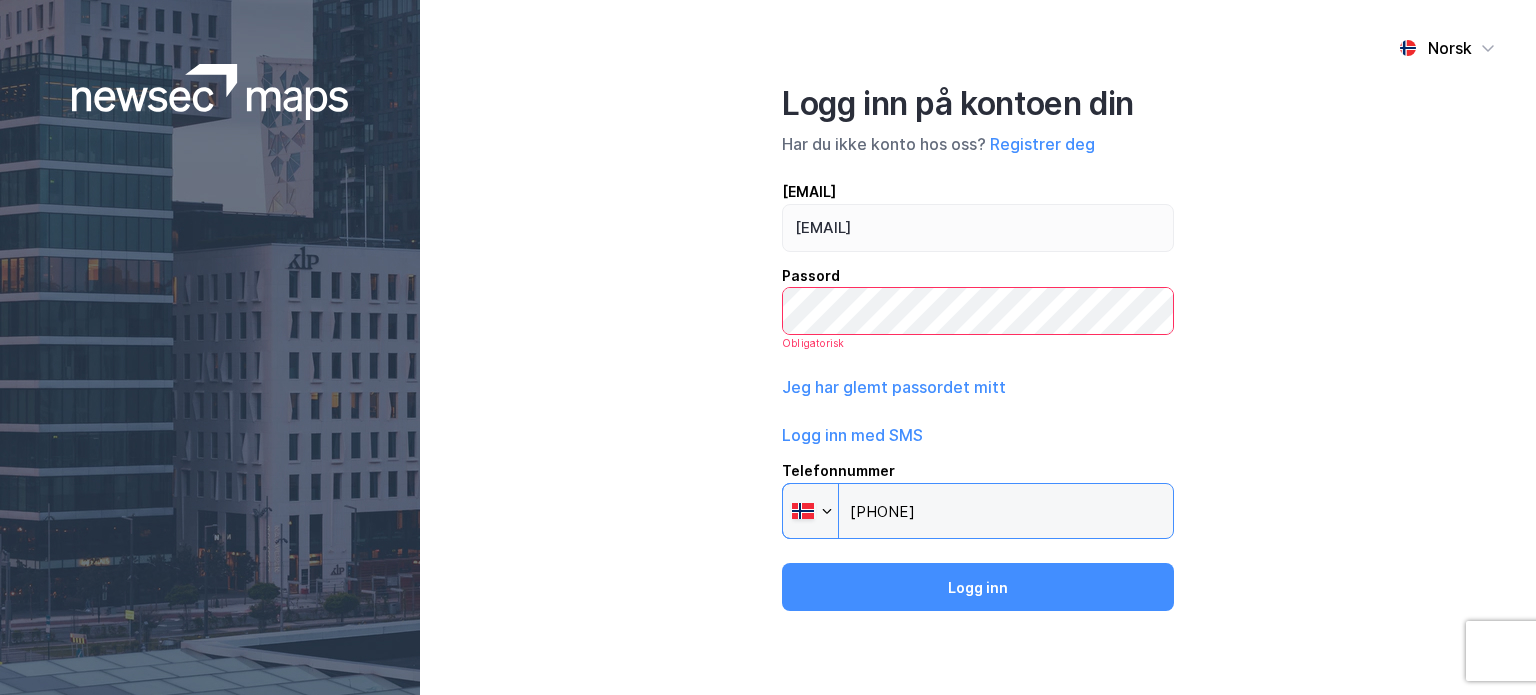 click on "+47 971 78 745" at bounding box center [978, 511] 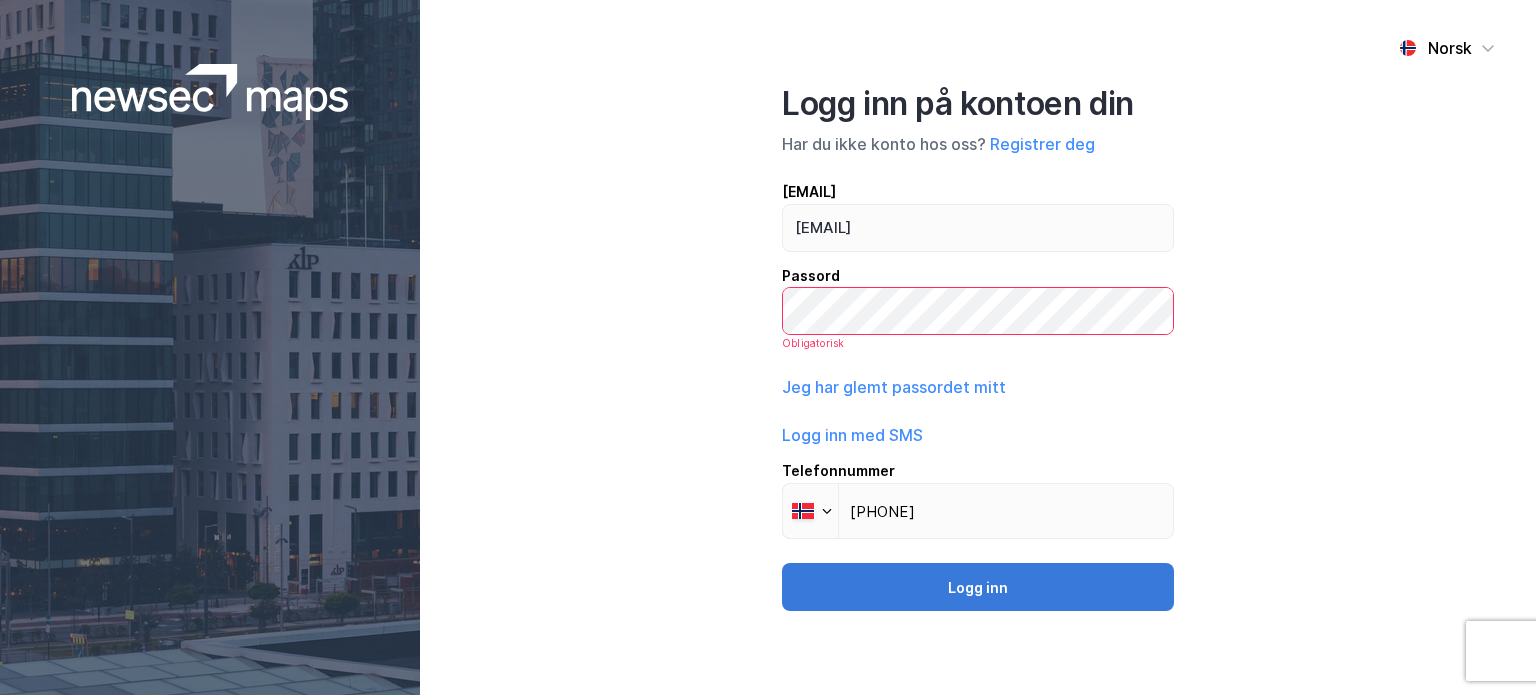 click on "[LOGIN_LABEL]" at bounding box center (978, 587) 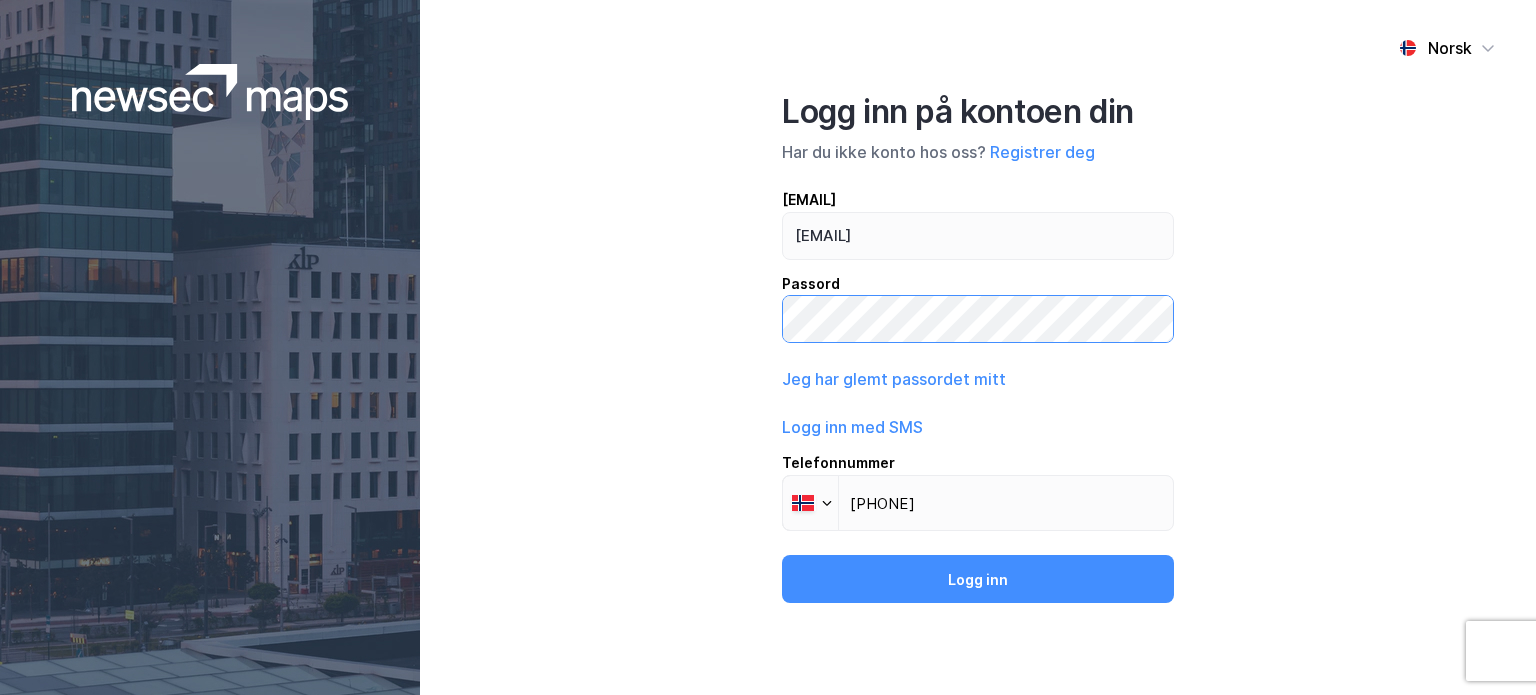 click on "[LOGIN_LABEL]" at bounding box center [978, 579] 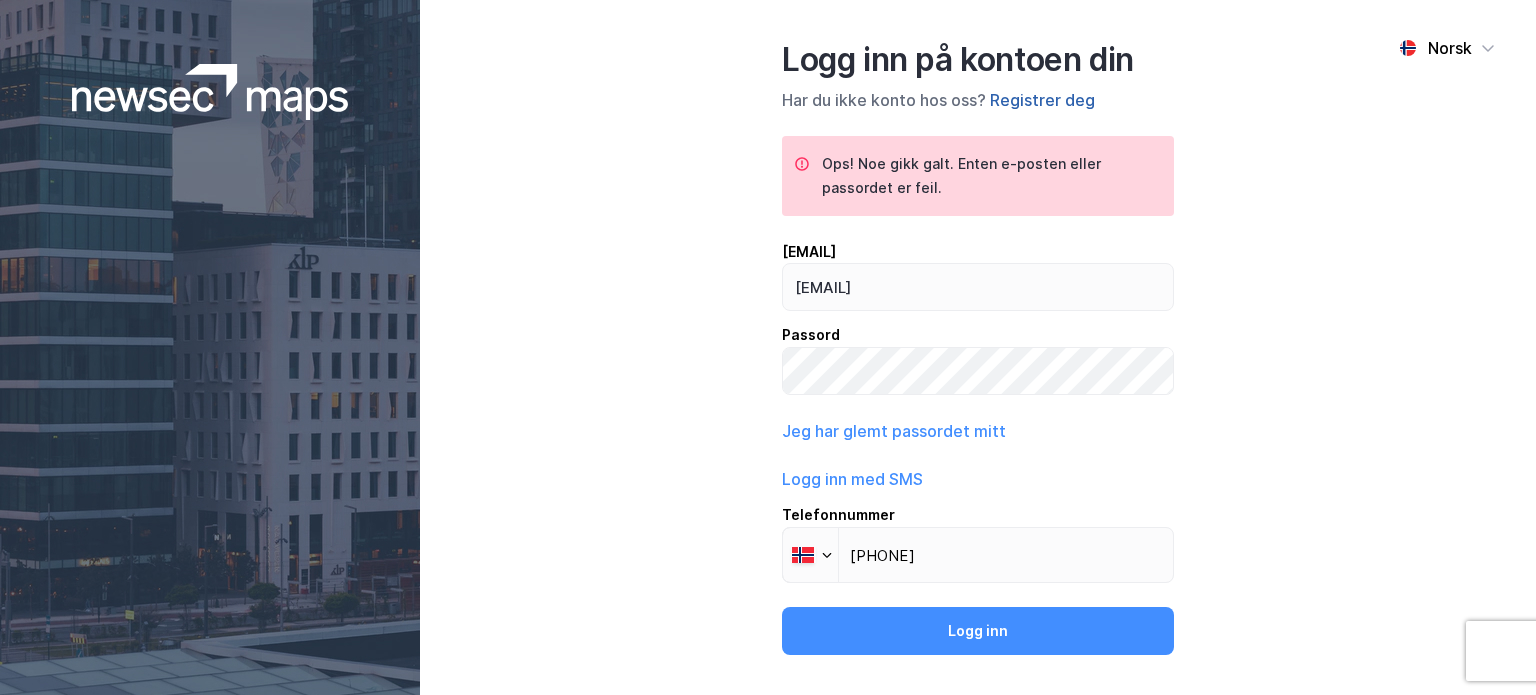 click on "Registrer deg" at bounding box center [1042, 100] 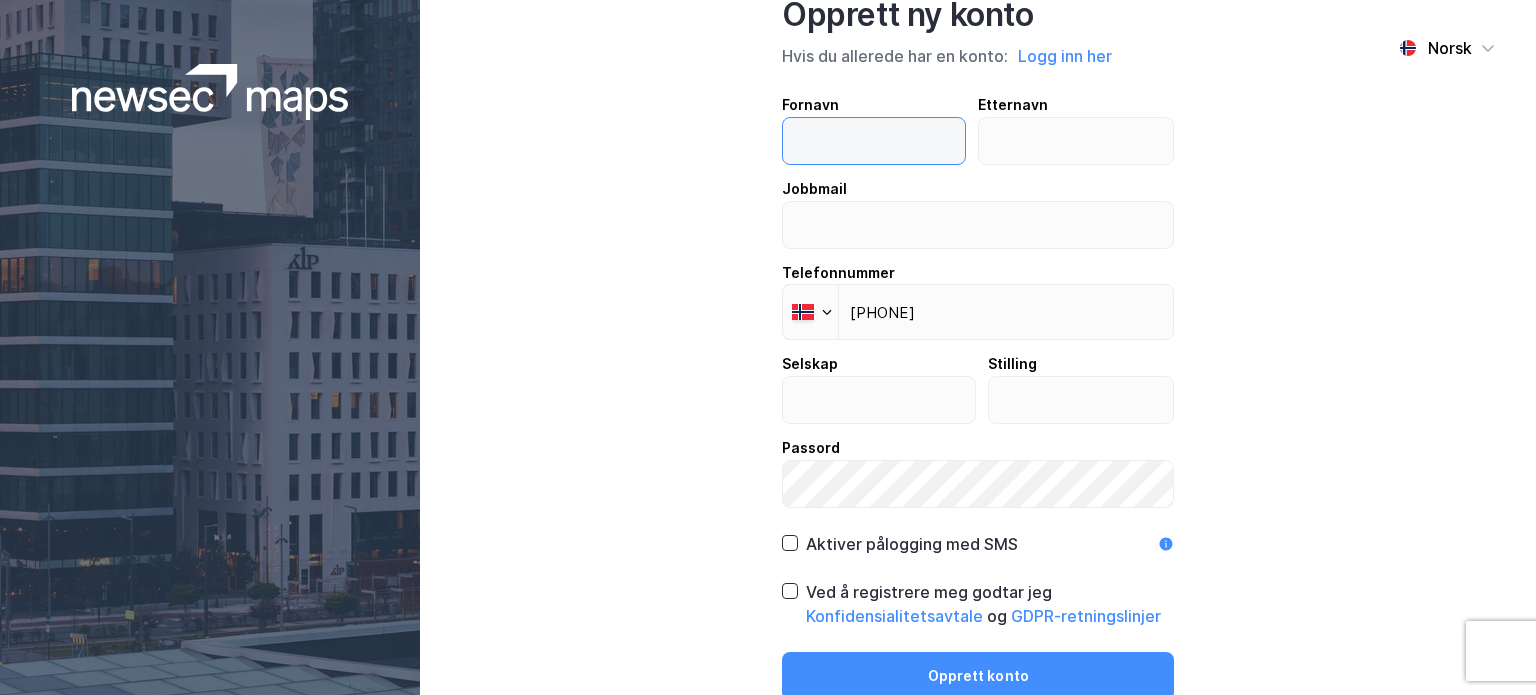 click at bounding box center [874, 141] 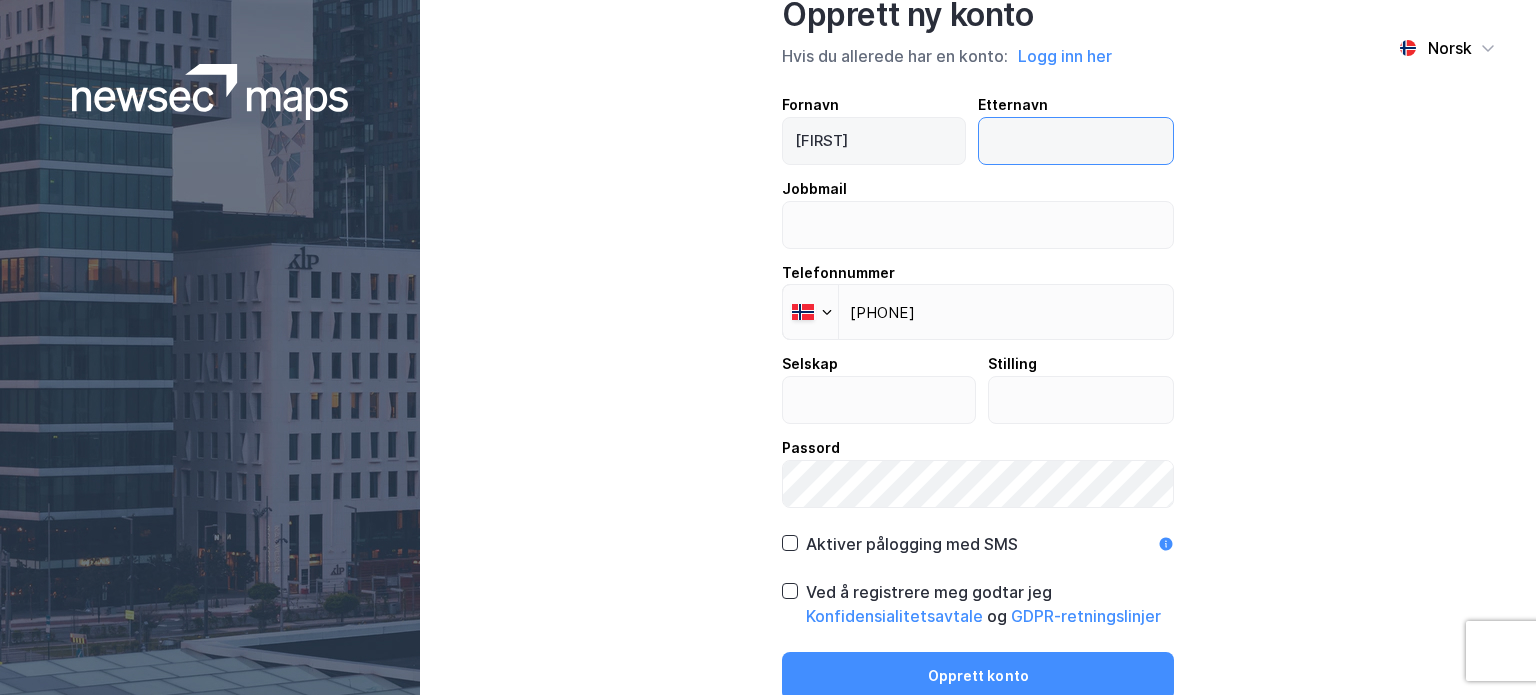 type on "Gran Myhr" 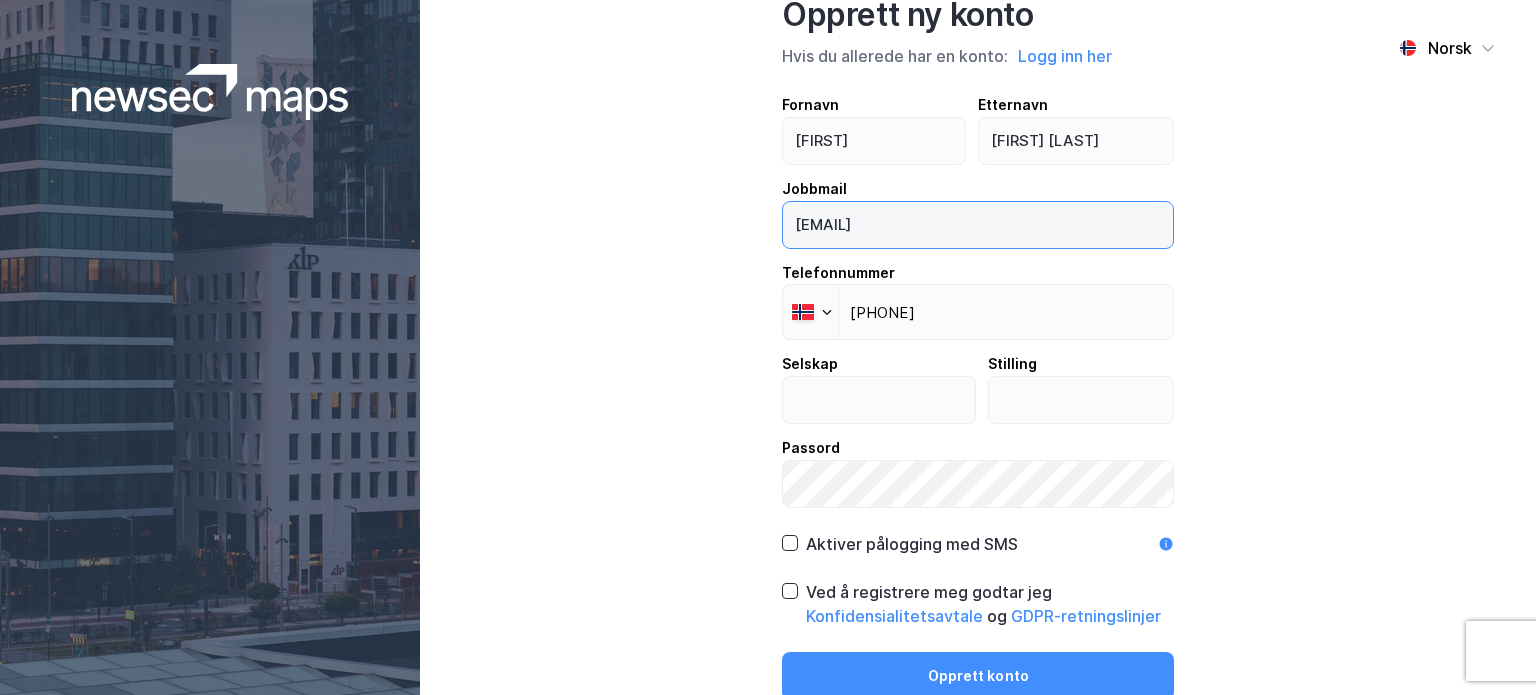 drag, startPoint x: 1032, startPoint y: 233, endPoint x: 783, endPoint y: 208, distance: 250.25188 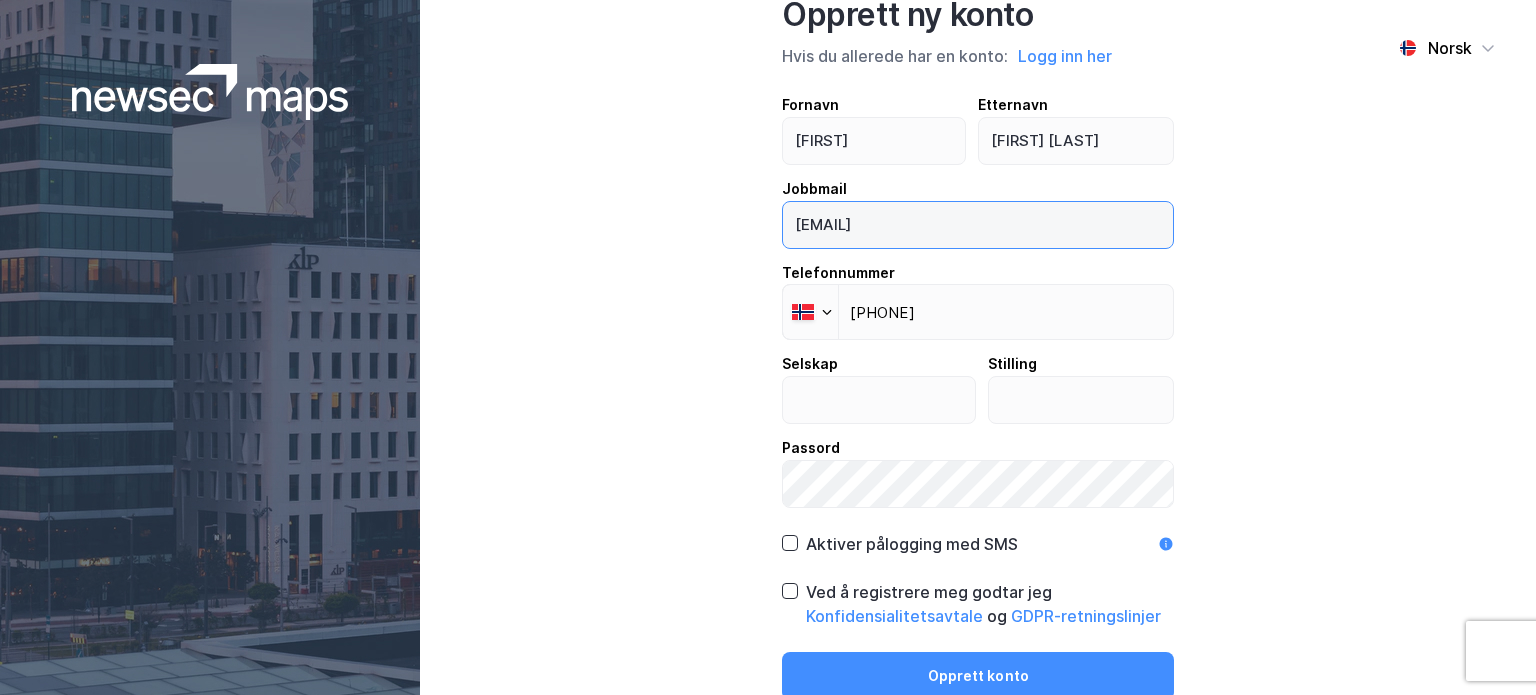 click on "vegard_g_myhr@hotmail.com" at bounding box center (978, 225) 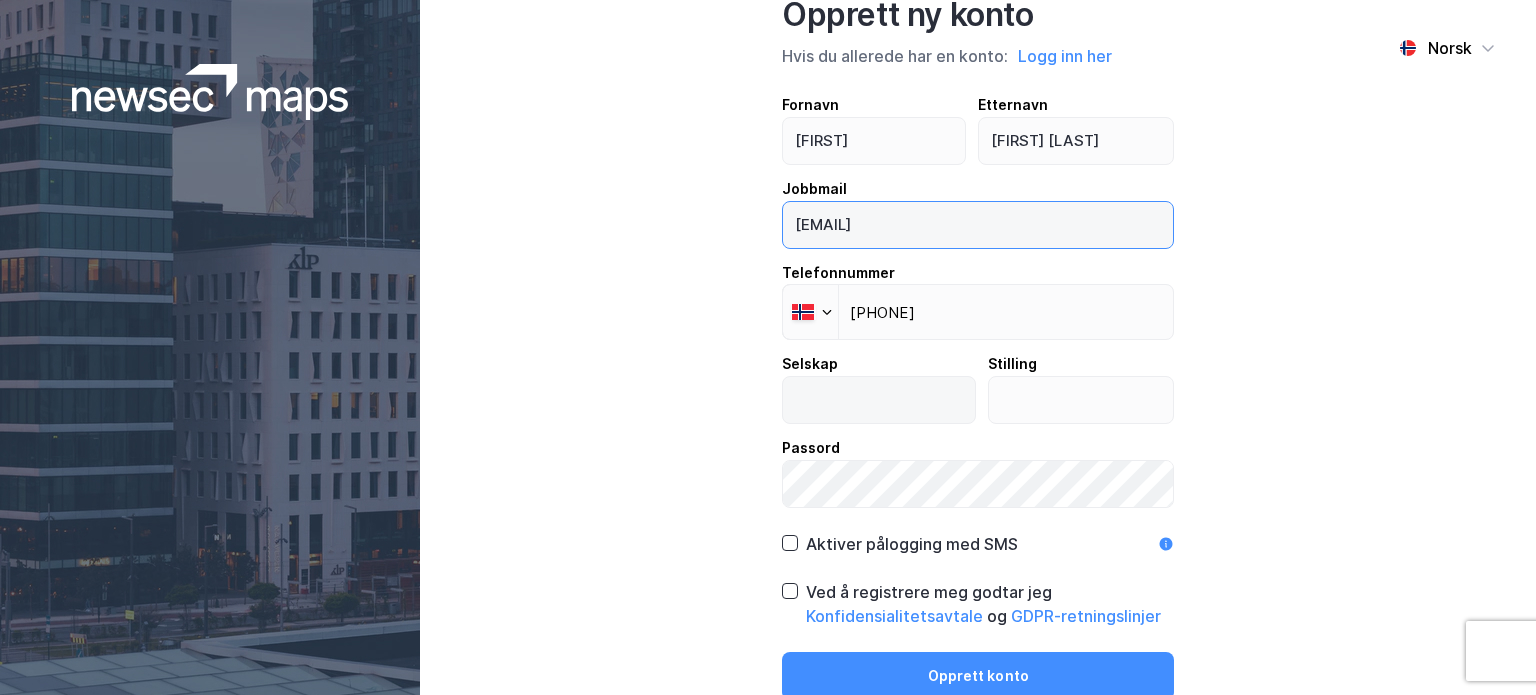 type on "[EMAIL_ADDRESS]" 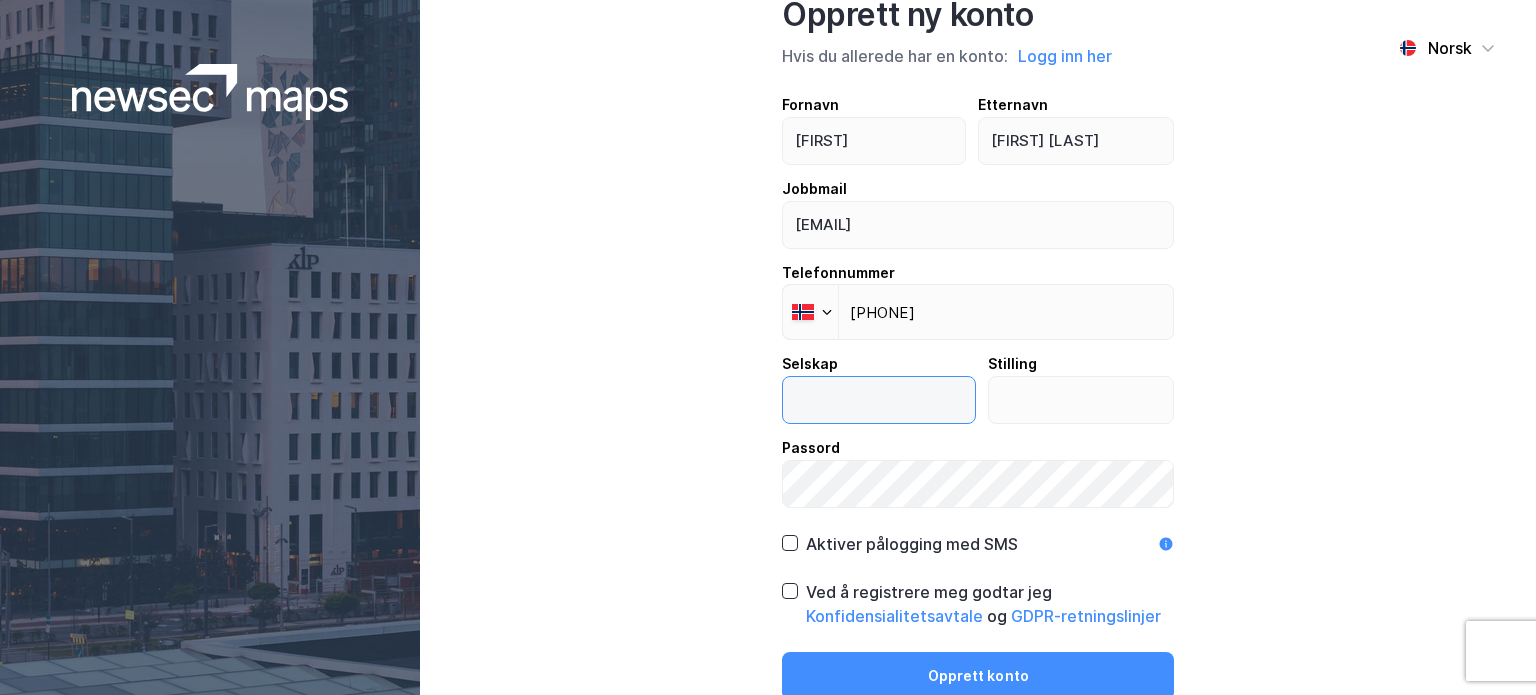 click at bounding box center [879, 400] 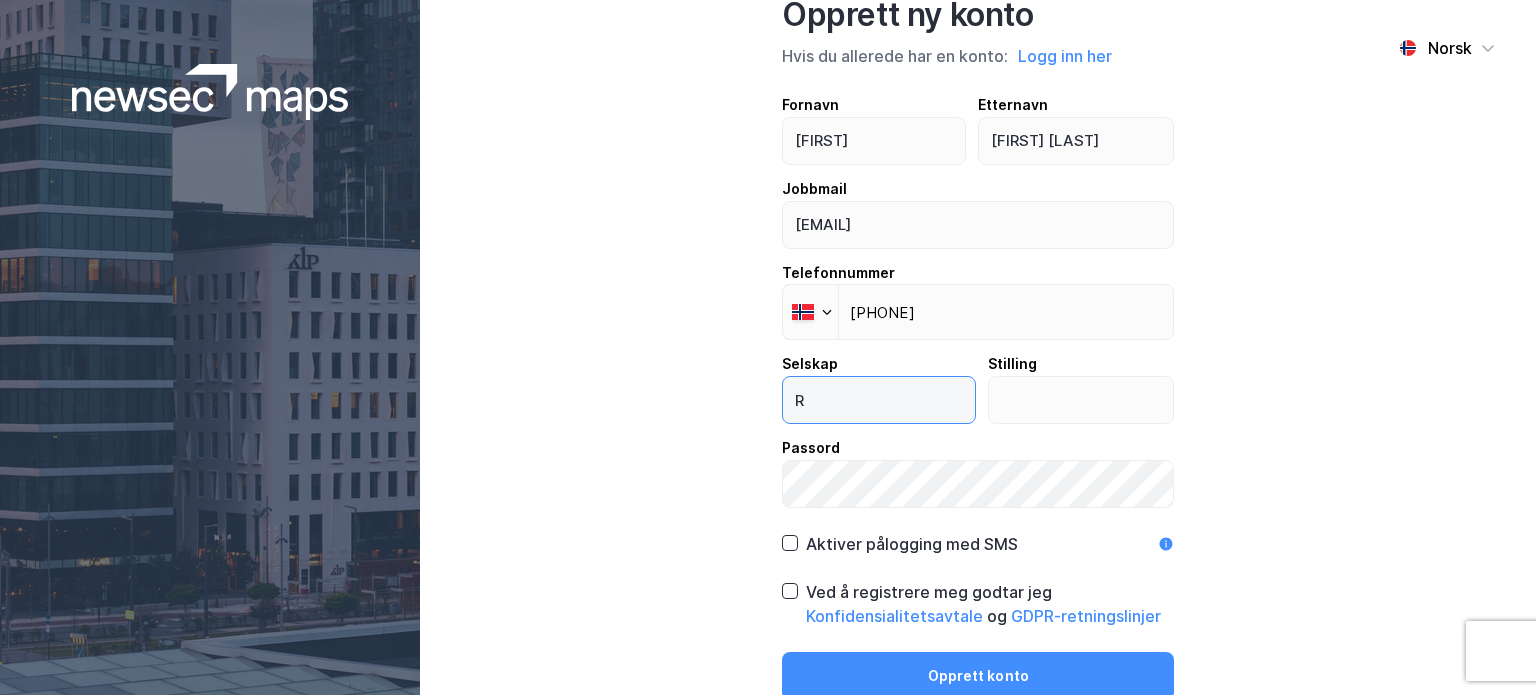type on "Realkapital Utvikling" 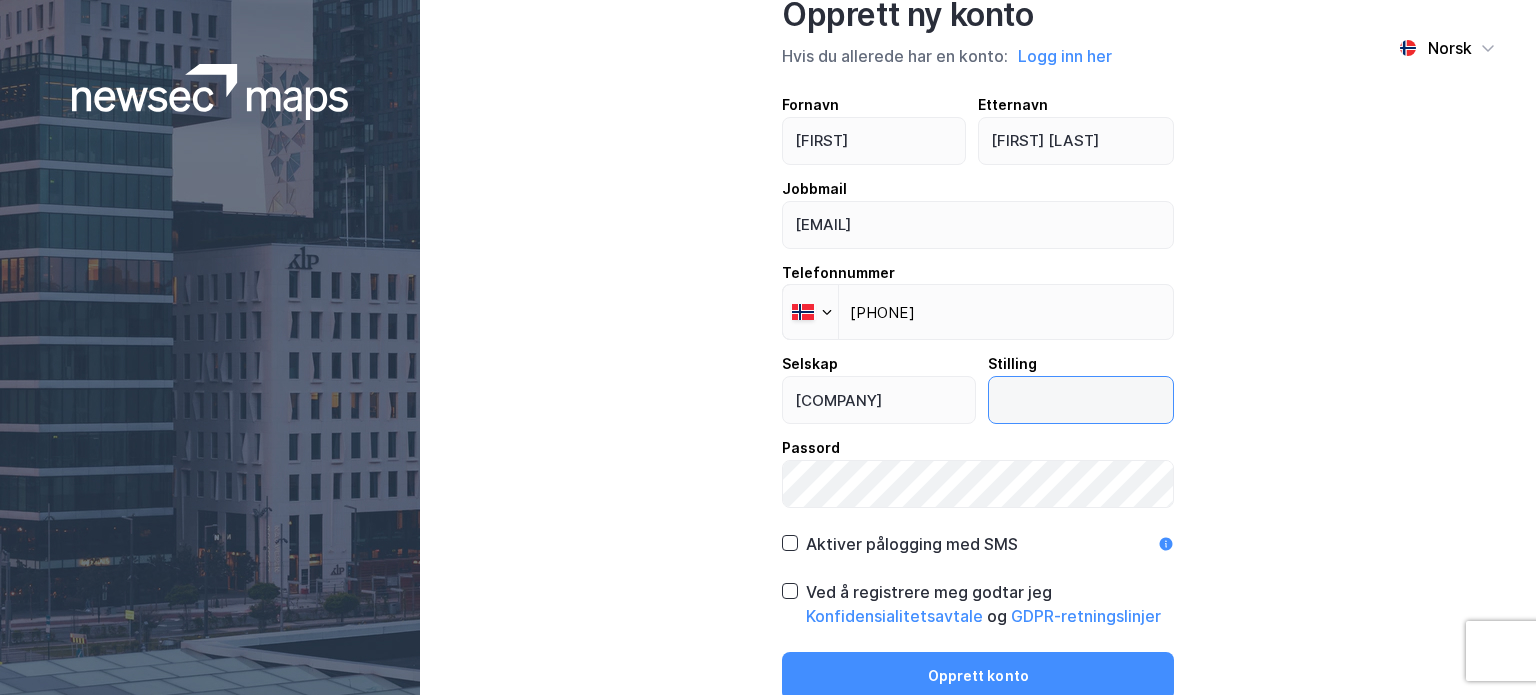 click at bounding box center (1081, 400) 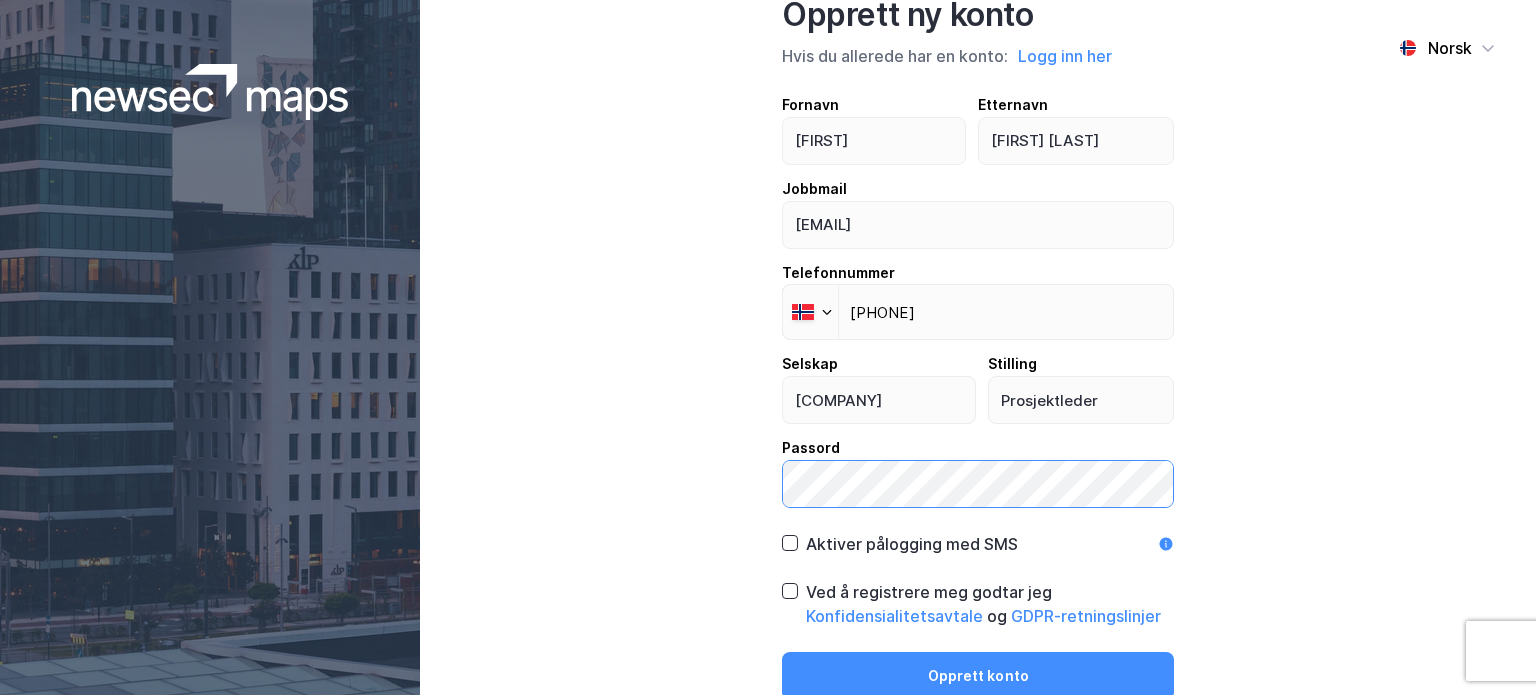 scroll, scrollTop: 5, scrollLeft: 0, axis: vertical 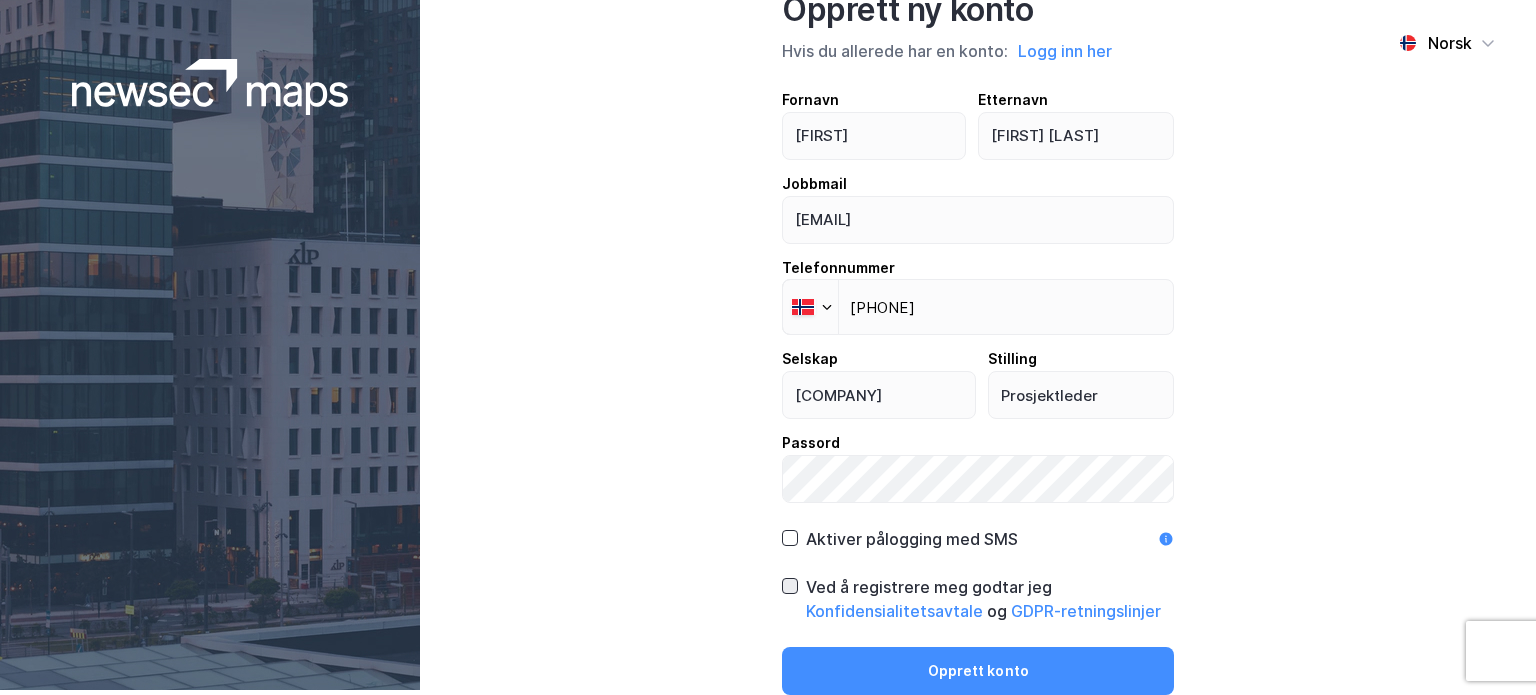 click 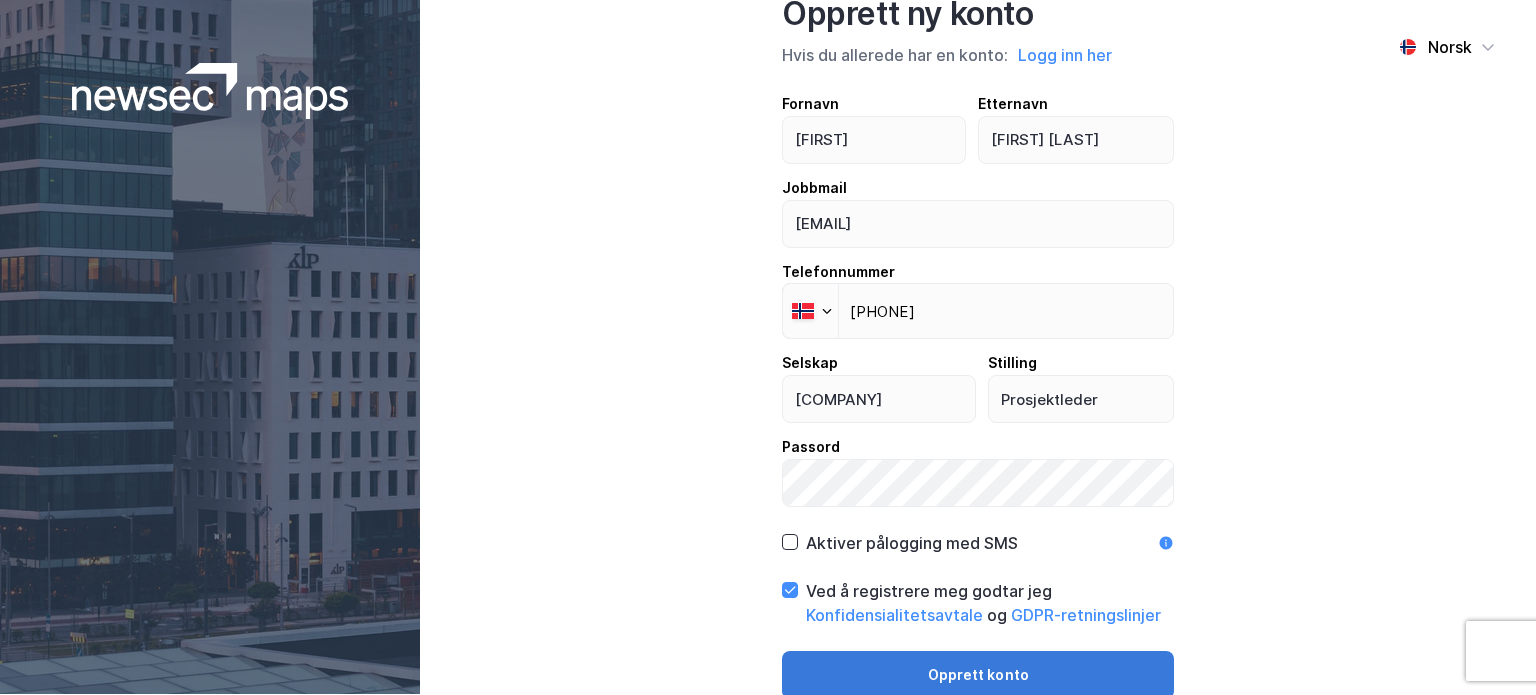 scroll, scrollTop: 5, scrollLeft: 0, axis: vertical 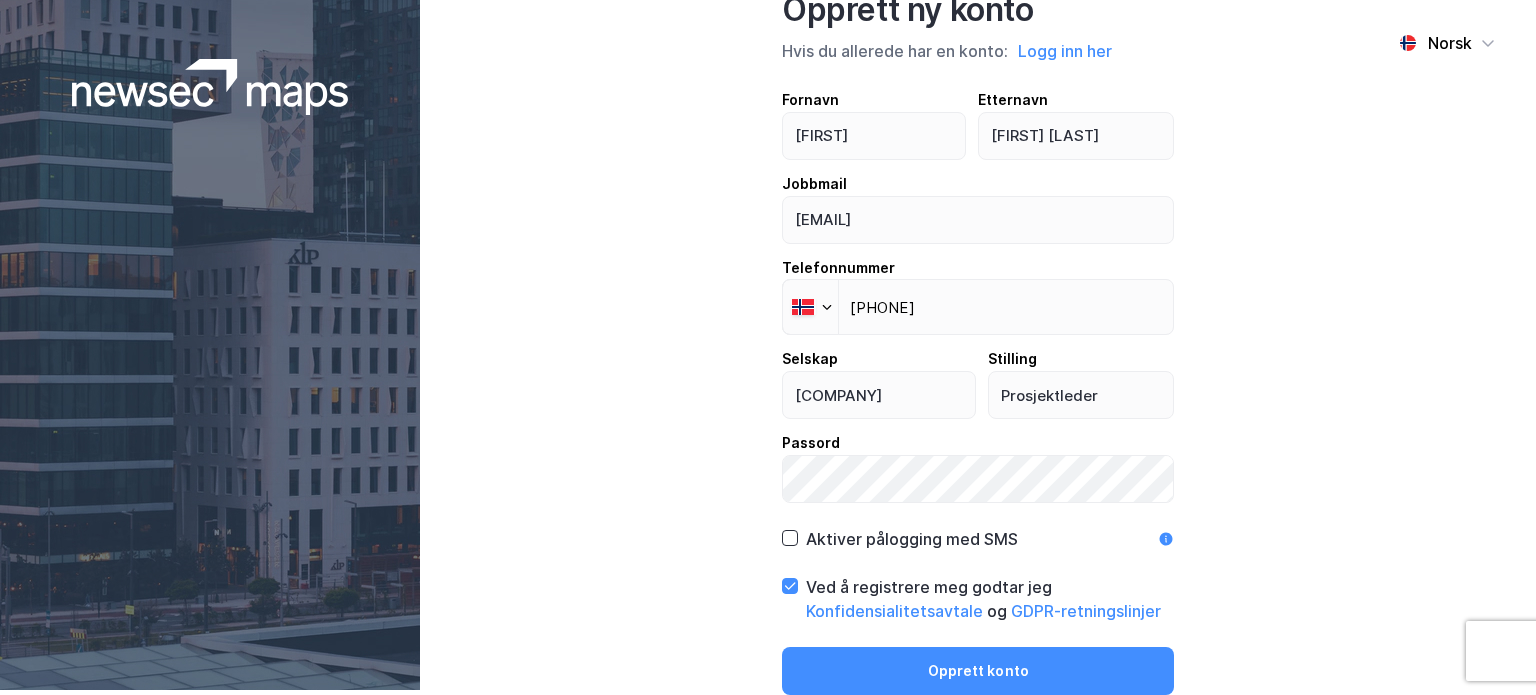 drag, startPoint x: 858, startPoint y: 655, endPoint x: 699, endPoint y: 594, distance: 170.29973 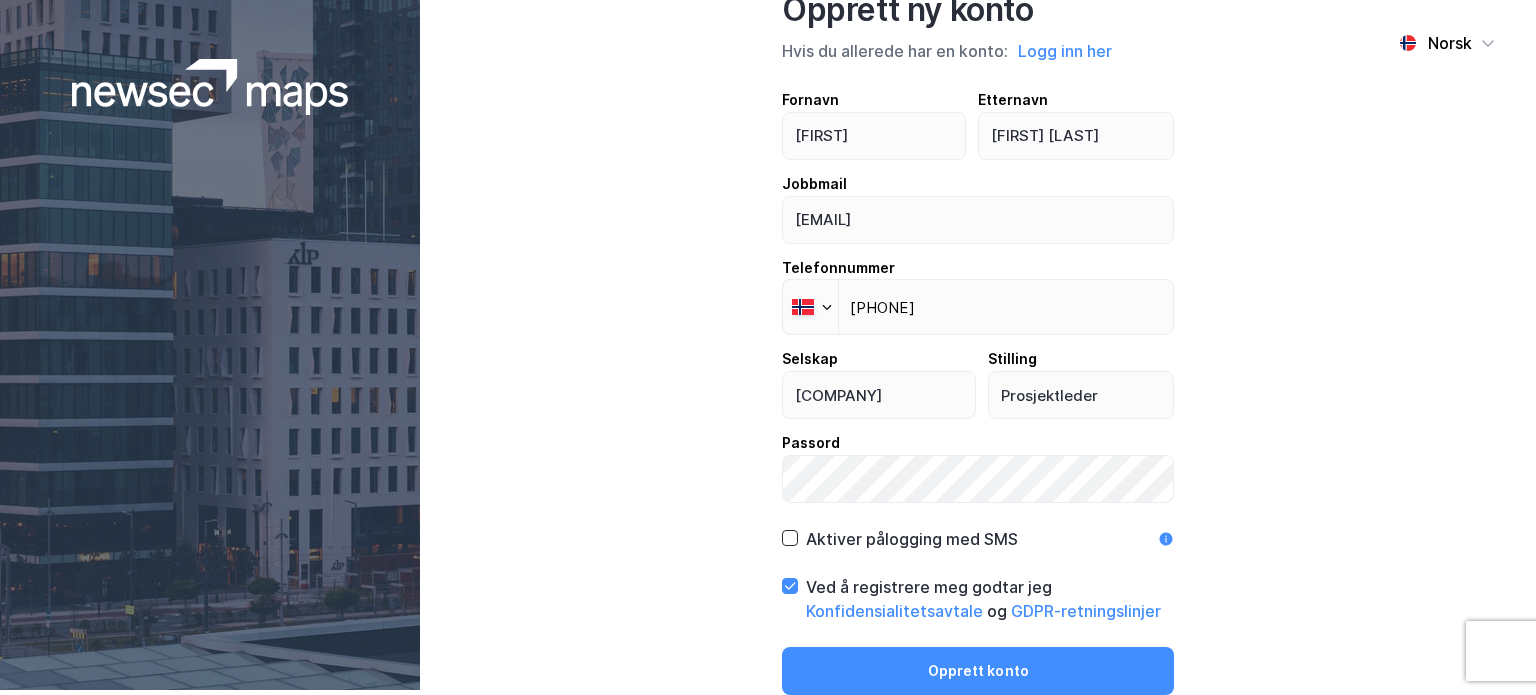 click on "Norsk Opprett ny konto Hvis du allerede har en konto:   Logg inn her Fornavn Vegard Etternavn Gran Myhr Jobbmail vgm@rku.no Telefonnummer Phone +47 Selskap Realkapital Utvikling Stilling Prosjektleder Passord Aktiver pålogging med SMS Ved å registrere meg godtar jeg    Konfidensialitetsavtale   og   GDPR-retningslinjer Opprett konto" at bounding box center [978, 342] 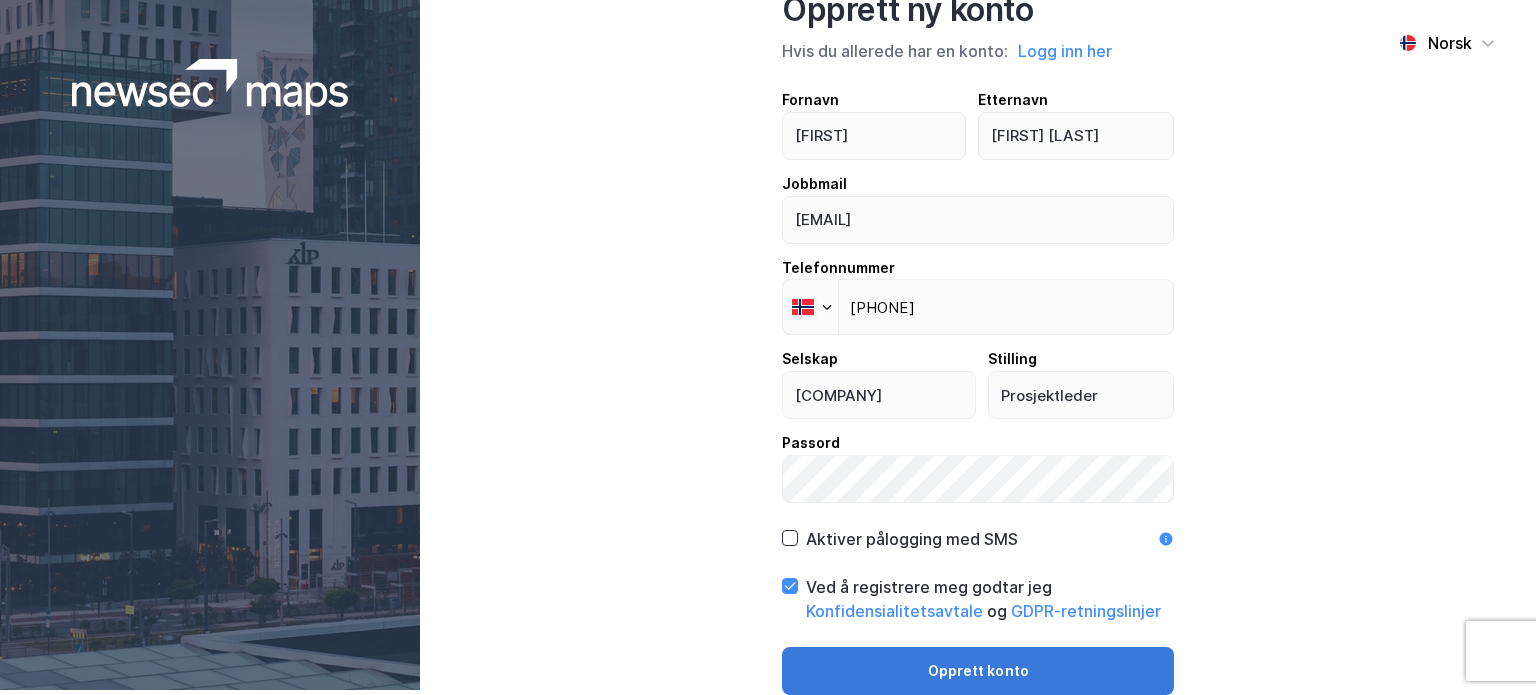 click on "Opprett konto" at bounding box center (978, 671) 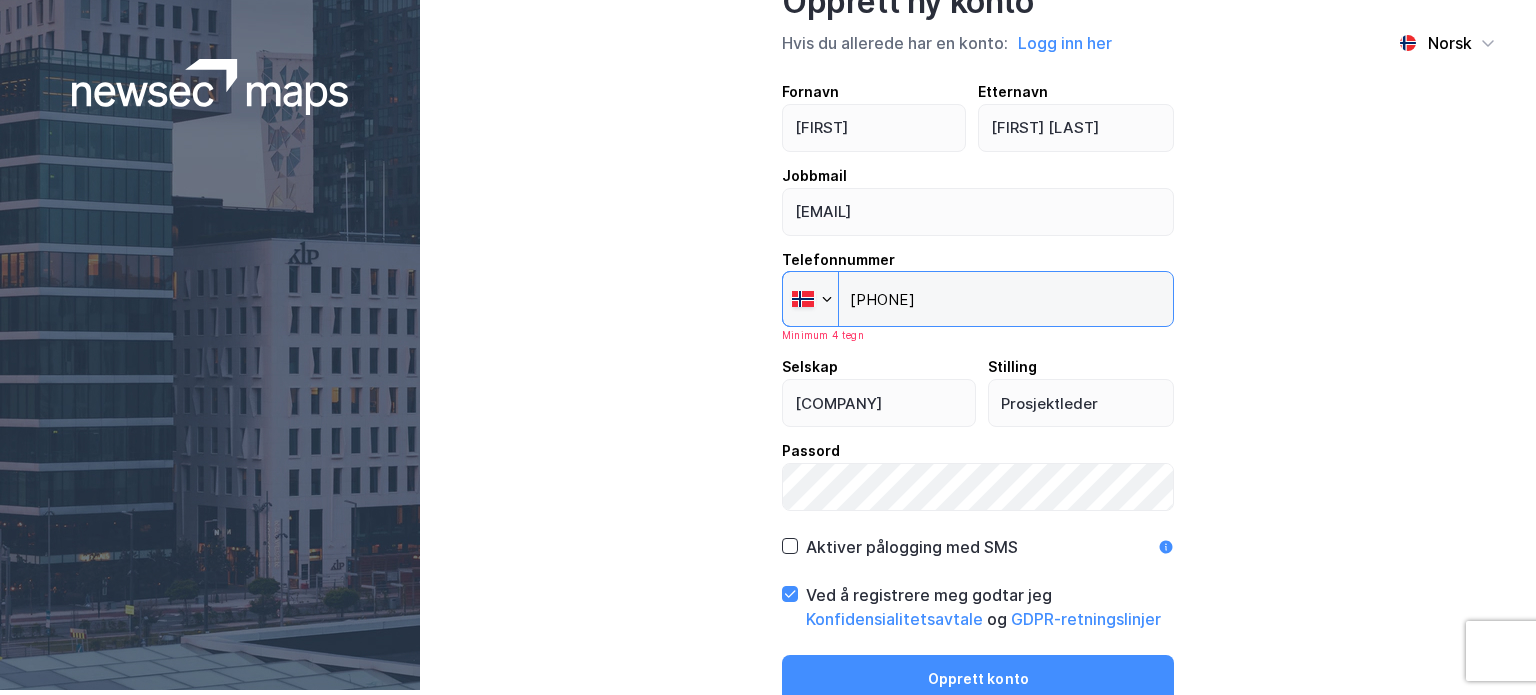 click on "+47" at bounding box center (978, 299) 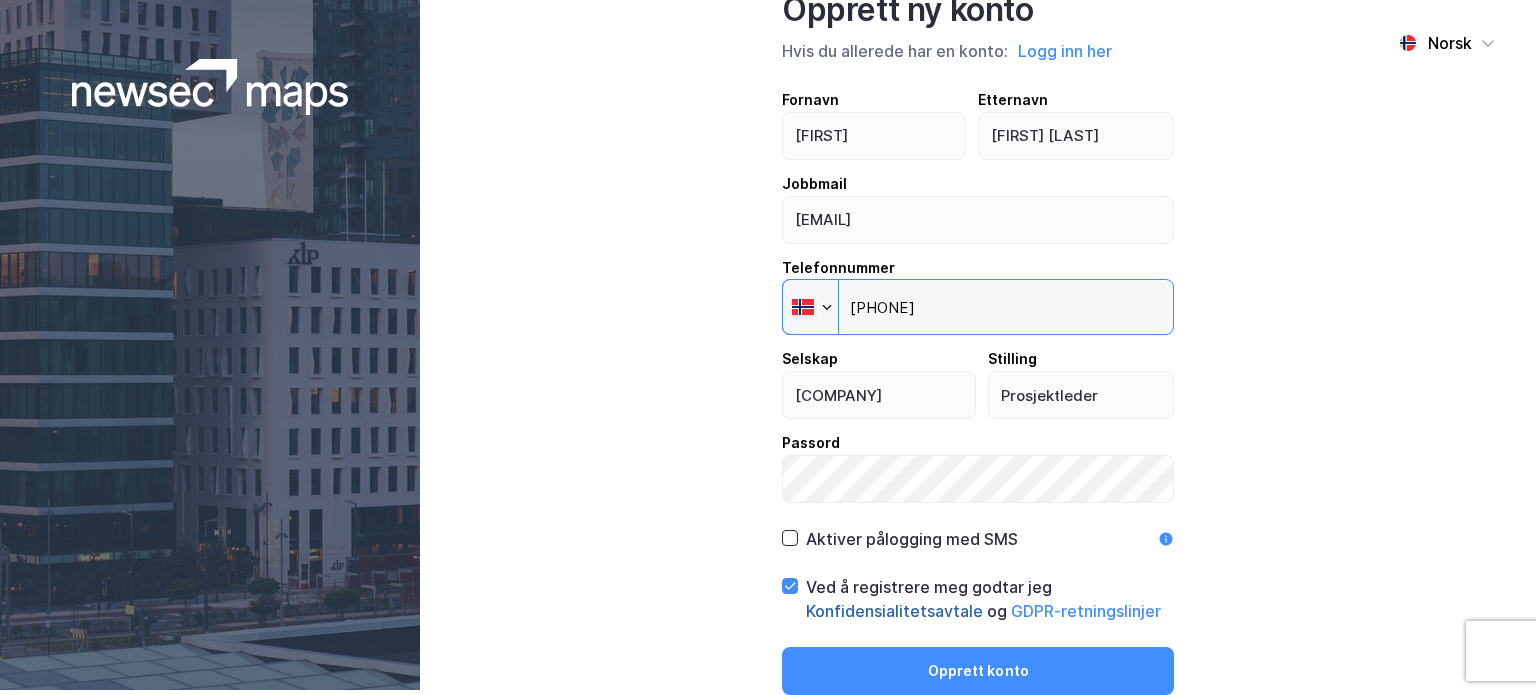 type on "+47 971 78 745" 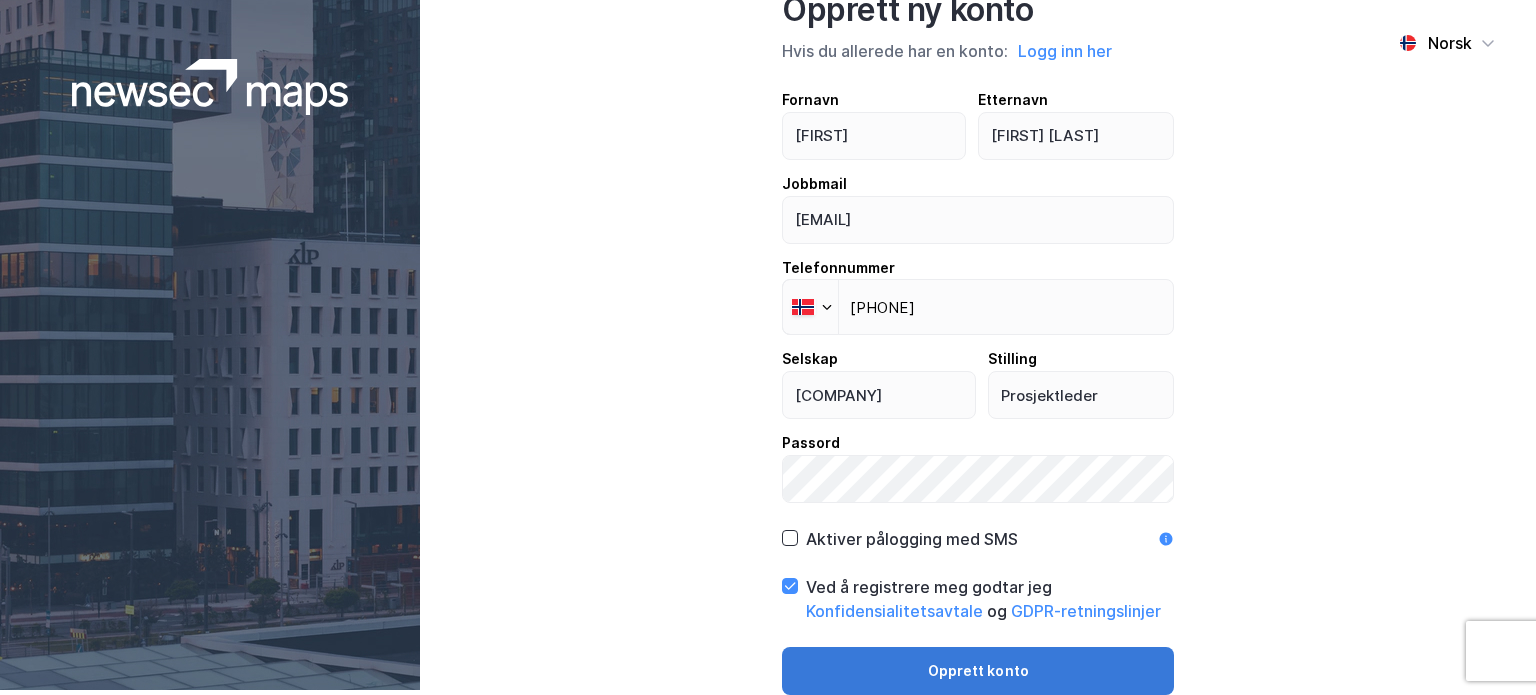 click on "Opprett konto" at bounding box center (978, 671) 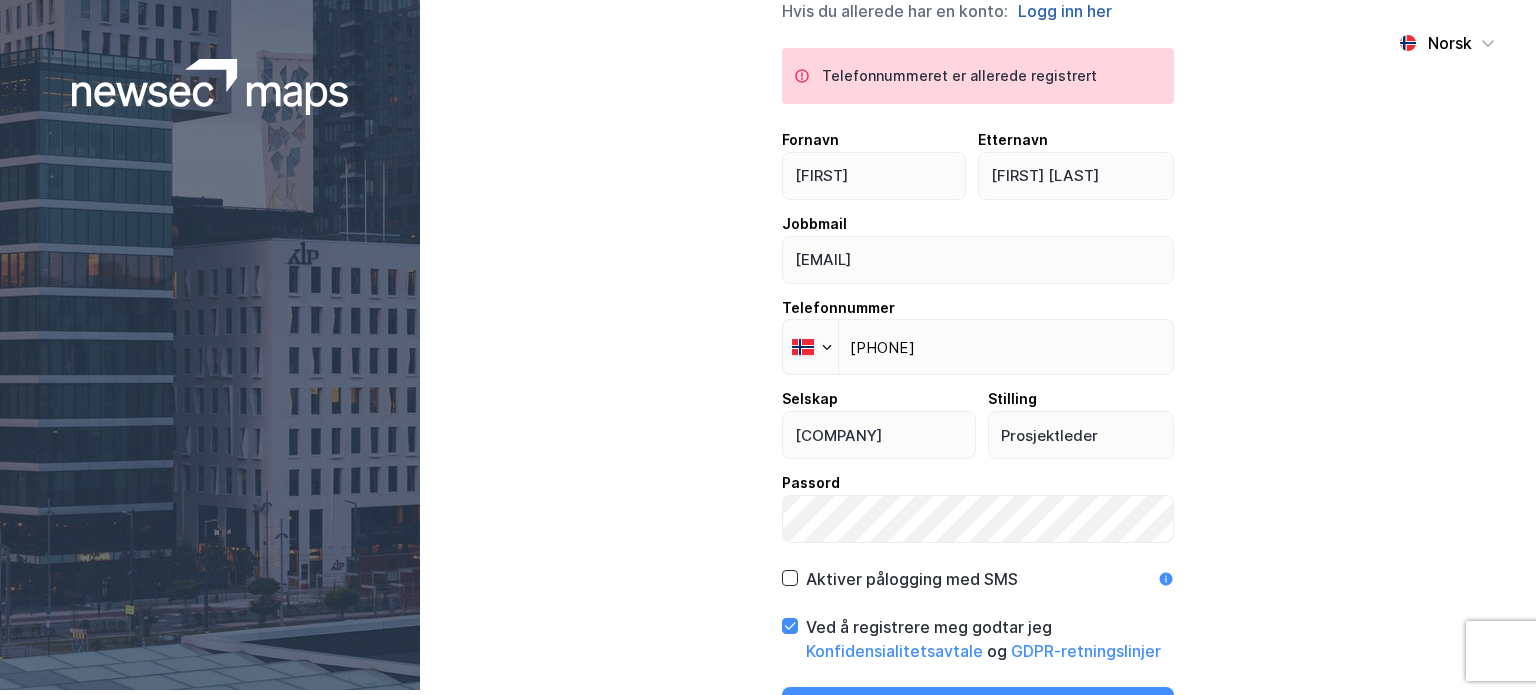 click on "Logg inn her" at bounding box center (1065, 11) 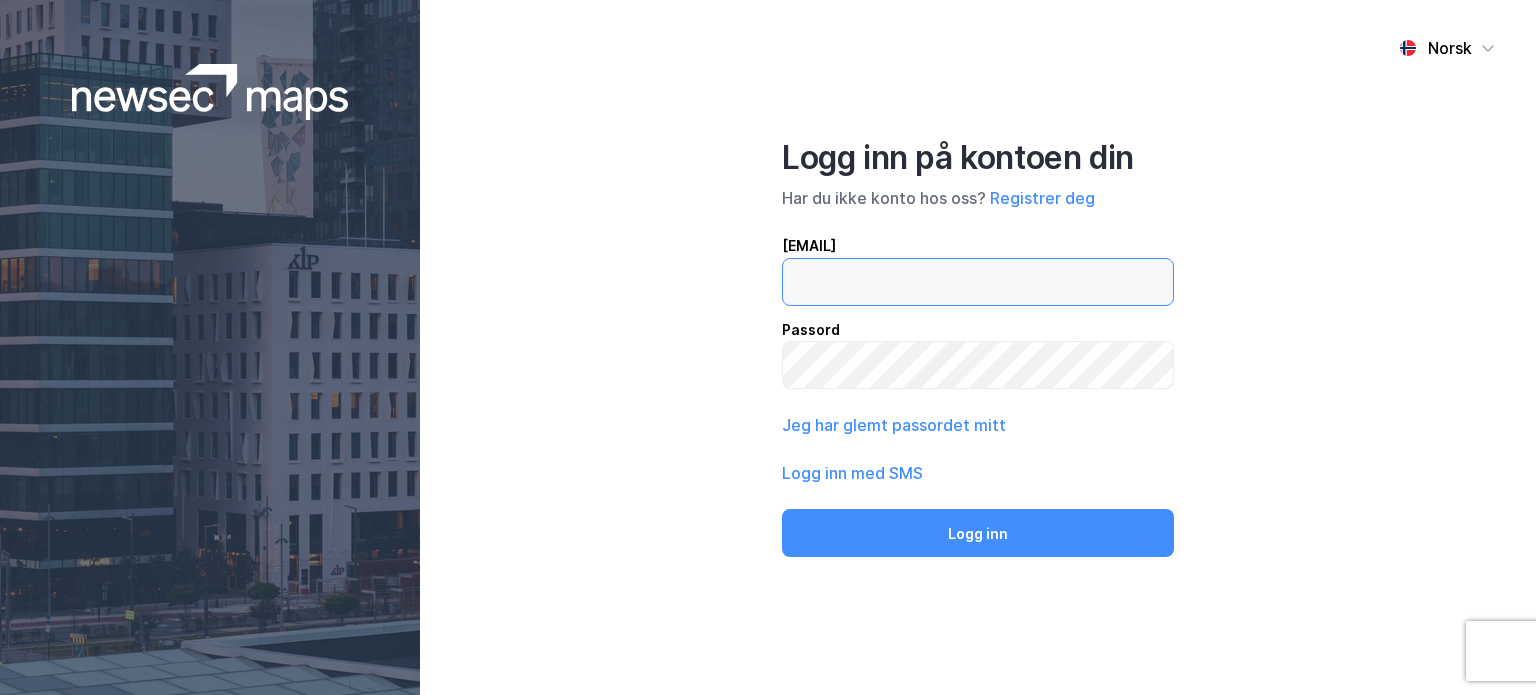 click at bounding box center (978, 282) 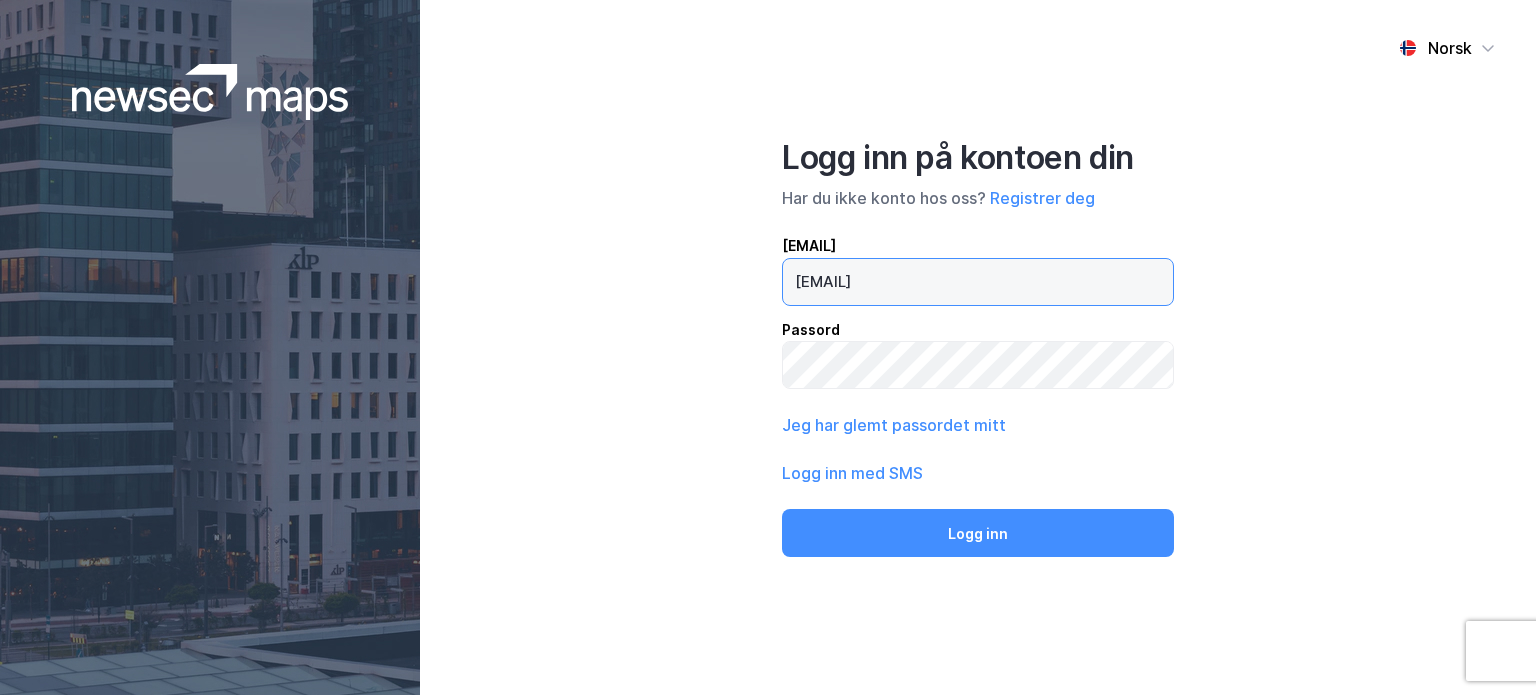 type on "[EMAIL_ADDRESS]" 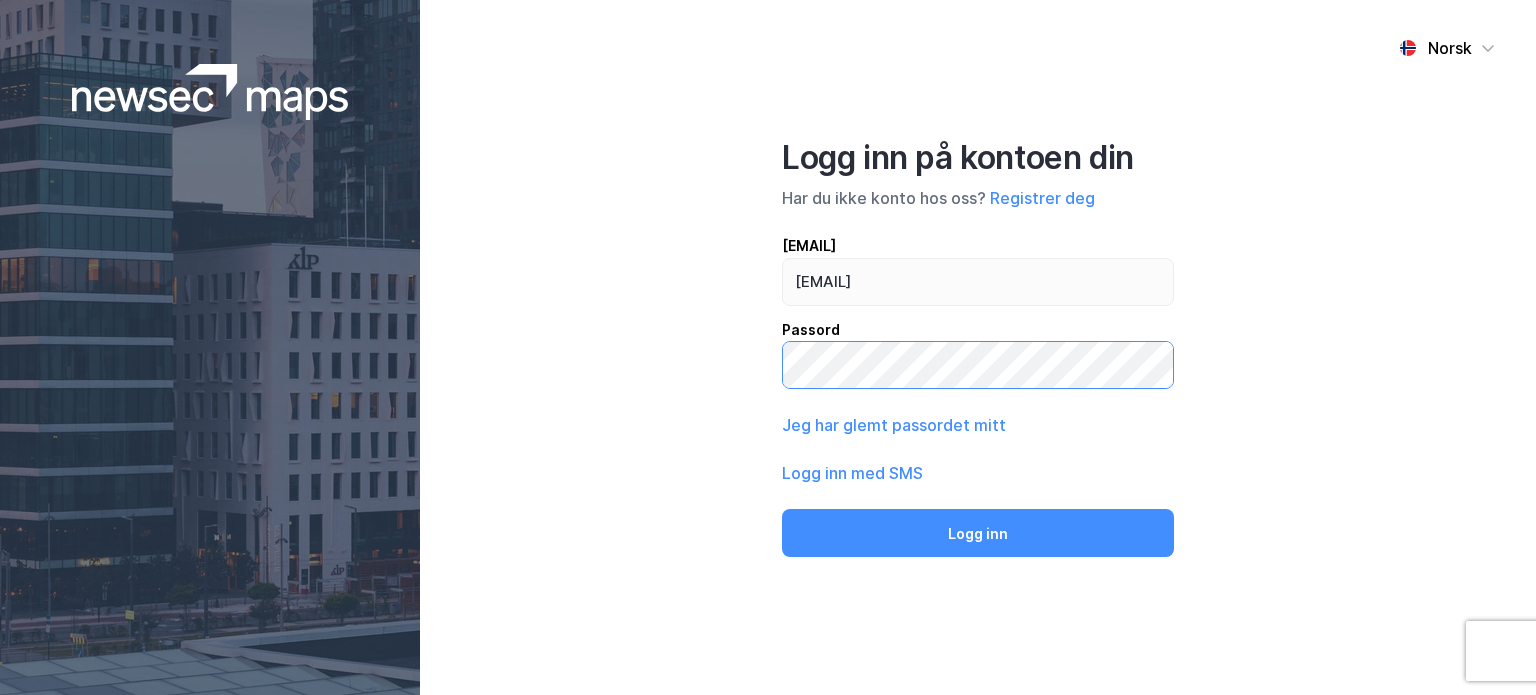click on "[LOGIN_LABEL]" at bounding box center [978, 533] 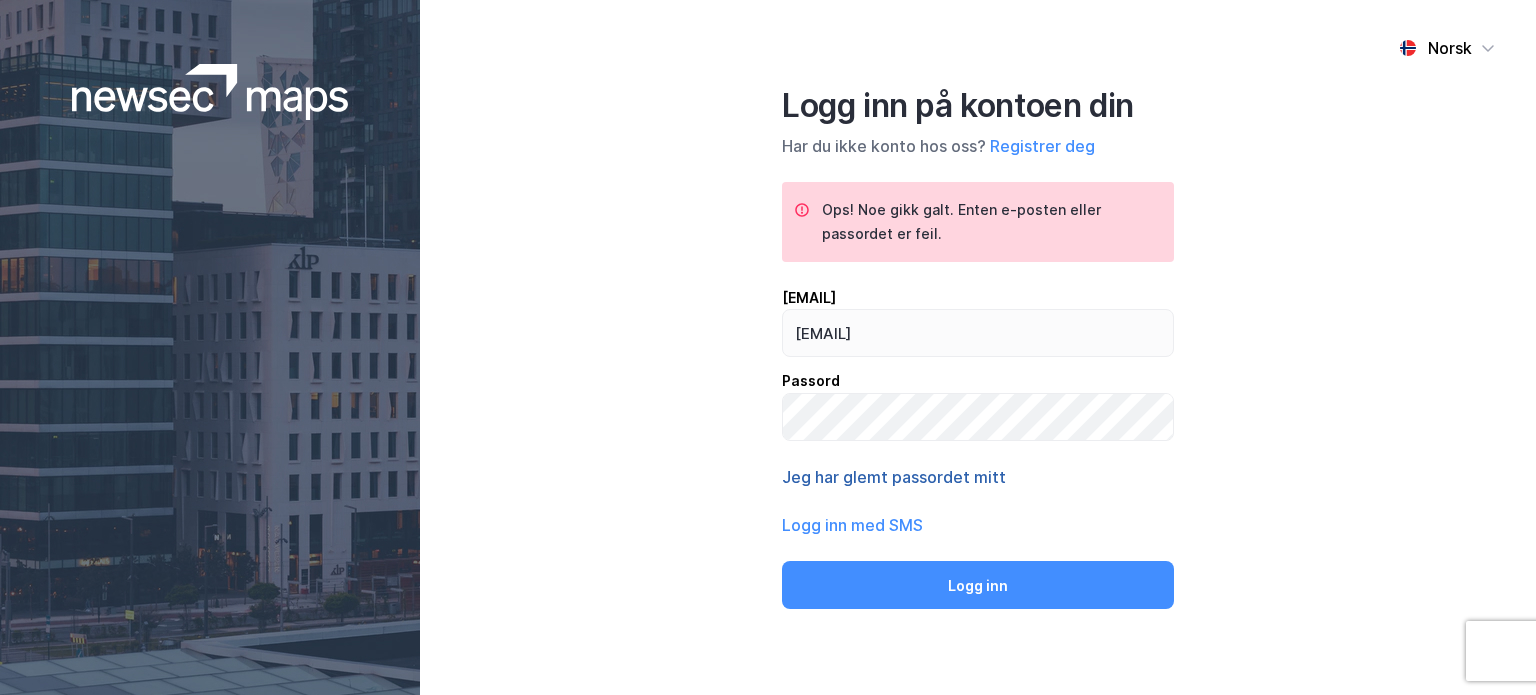 click on "[FORGOT_PASSWORD_LABEL]" at bounding box center (894, 477) 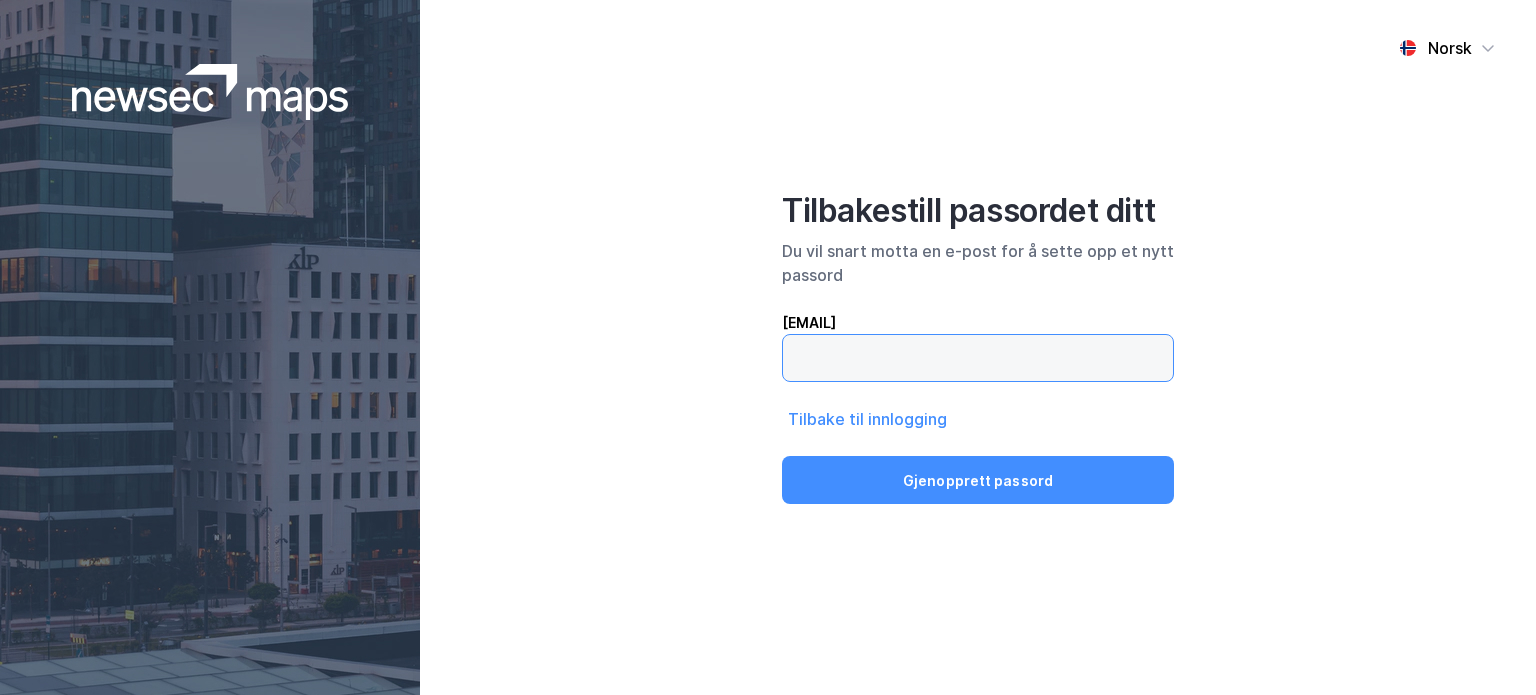 click at bounding box center (978, 358) 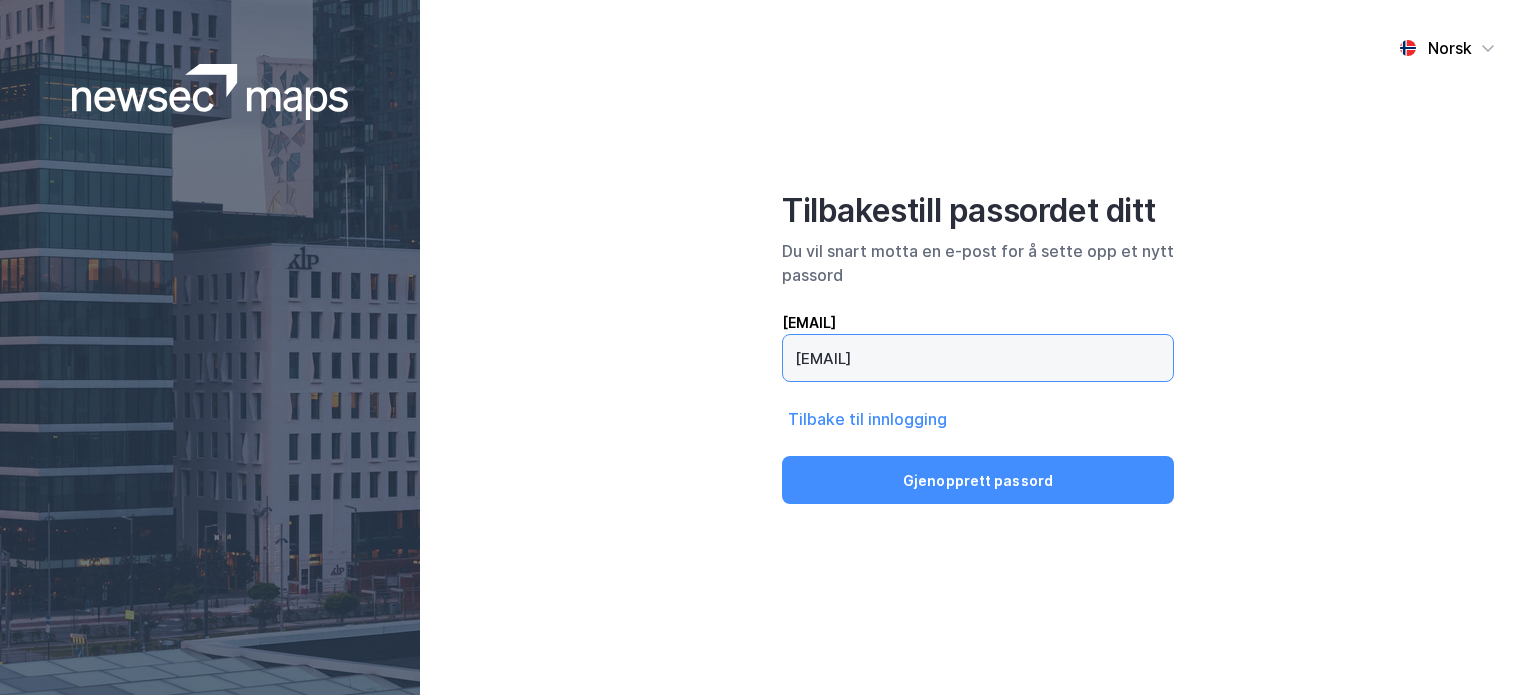 type on "[EMAIL_ADDRESS]" 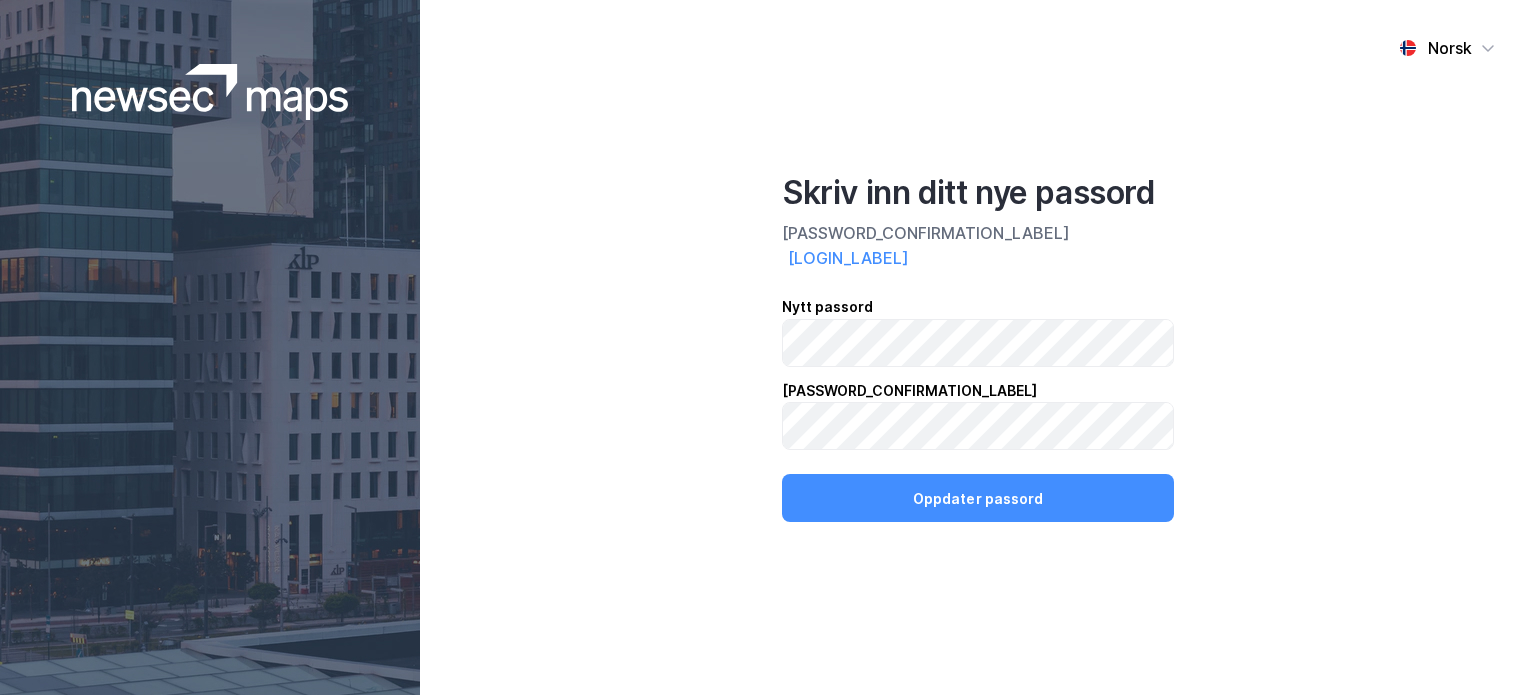 scroll, scrollTop: 0, scrollLeft: 0, axis: both 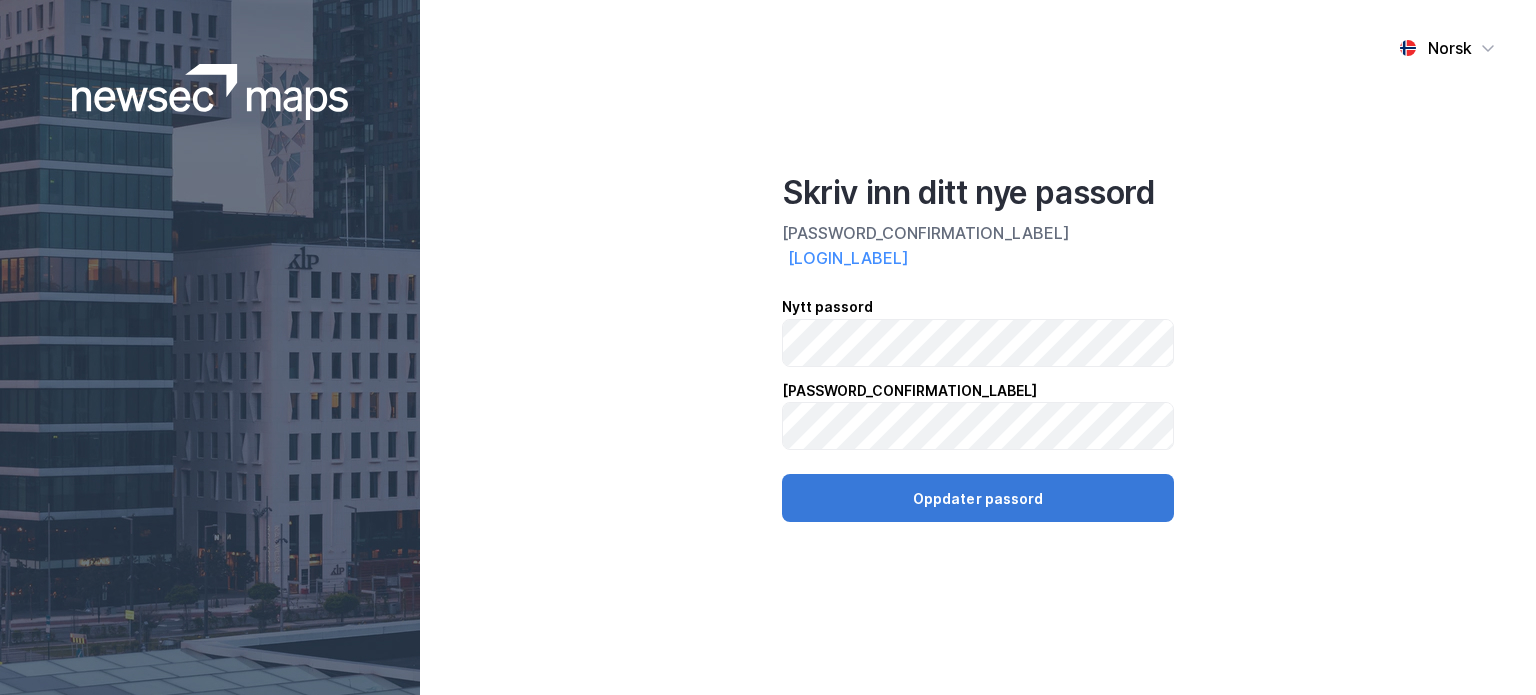 click on "Oppdater passord" at bounding box center [978, 498] 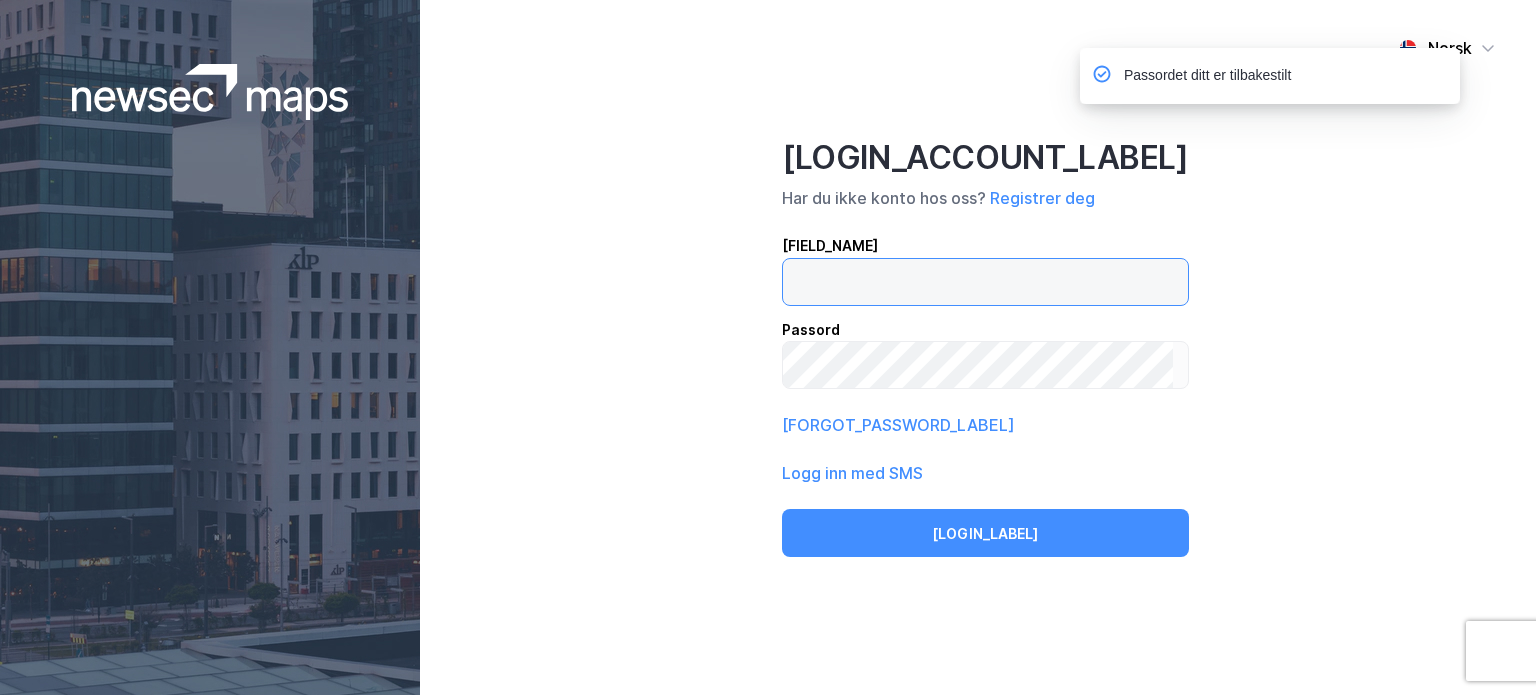 click at bounding box center [985, 282] 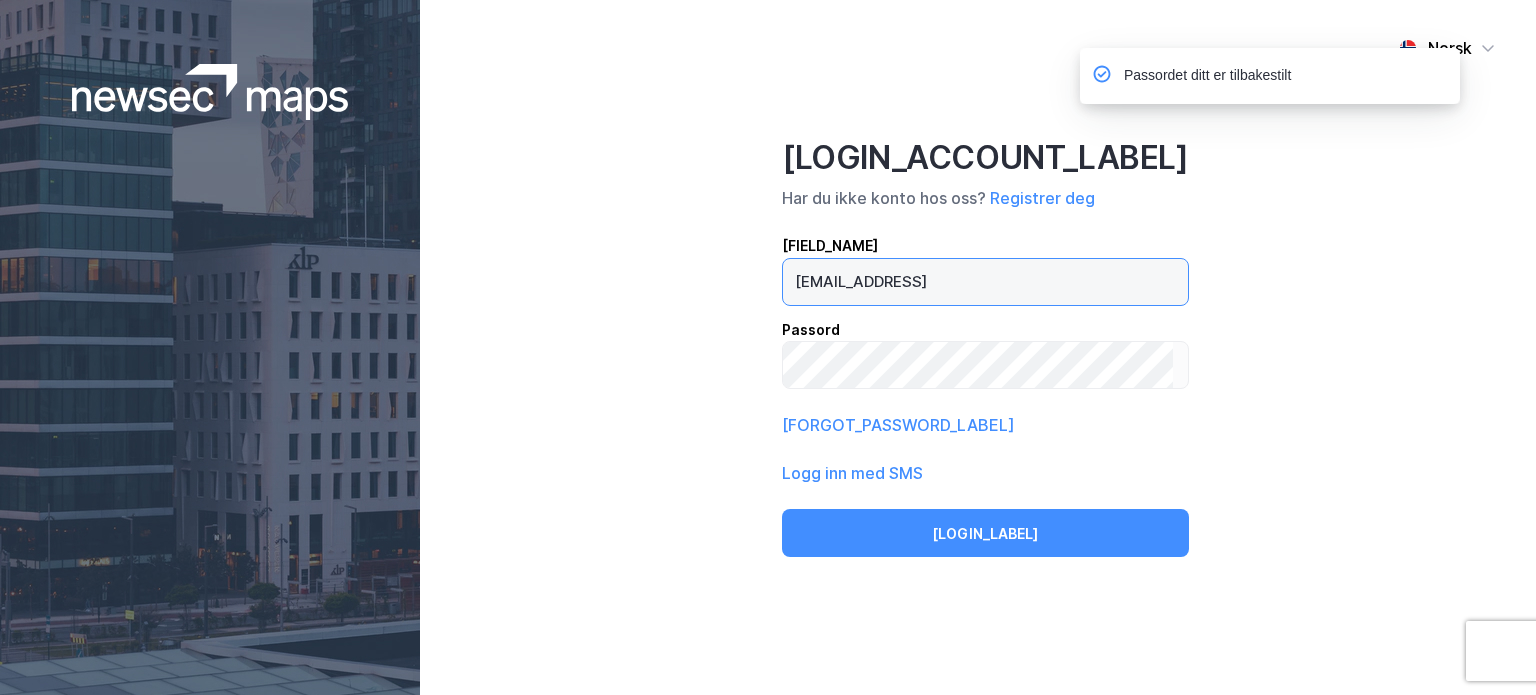 type on "[EMAIL_ADDRESS]" 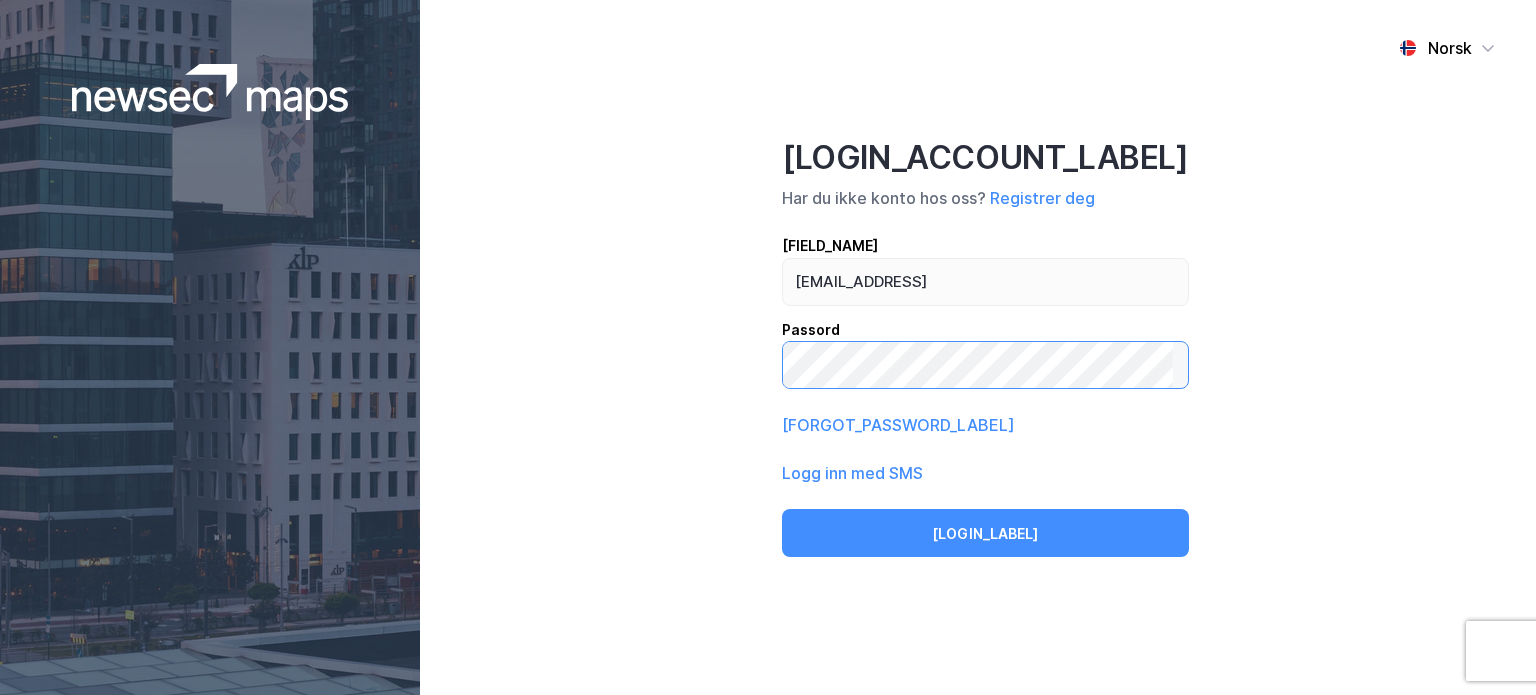 click on "[LOGIN_LABEL]" at bounding box center [985, 533] 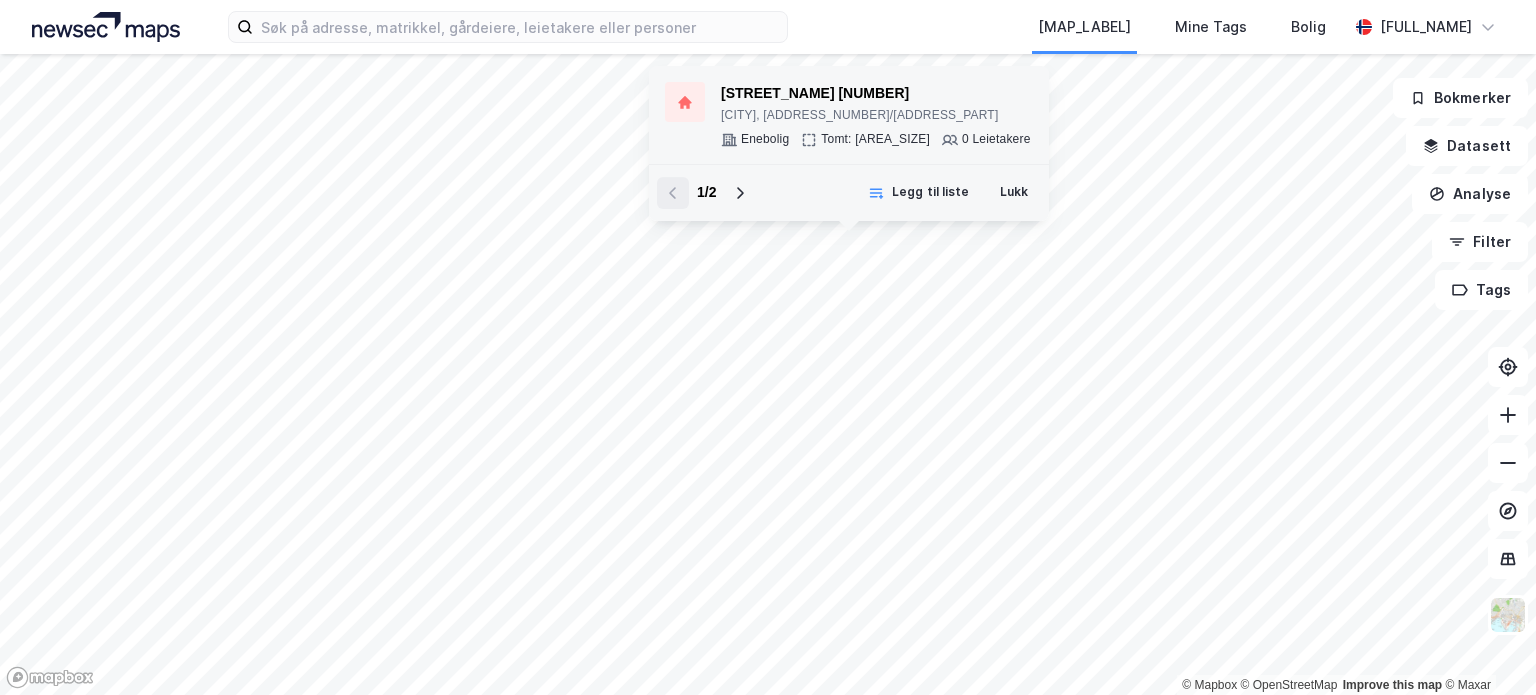 click on "[CITY], [ADDRESS_NUMBER]/[ADDRESS_PART]" at bounding box center [876, 116] 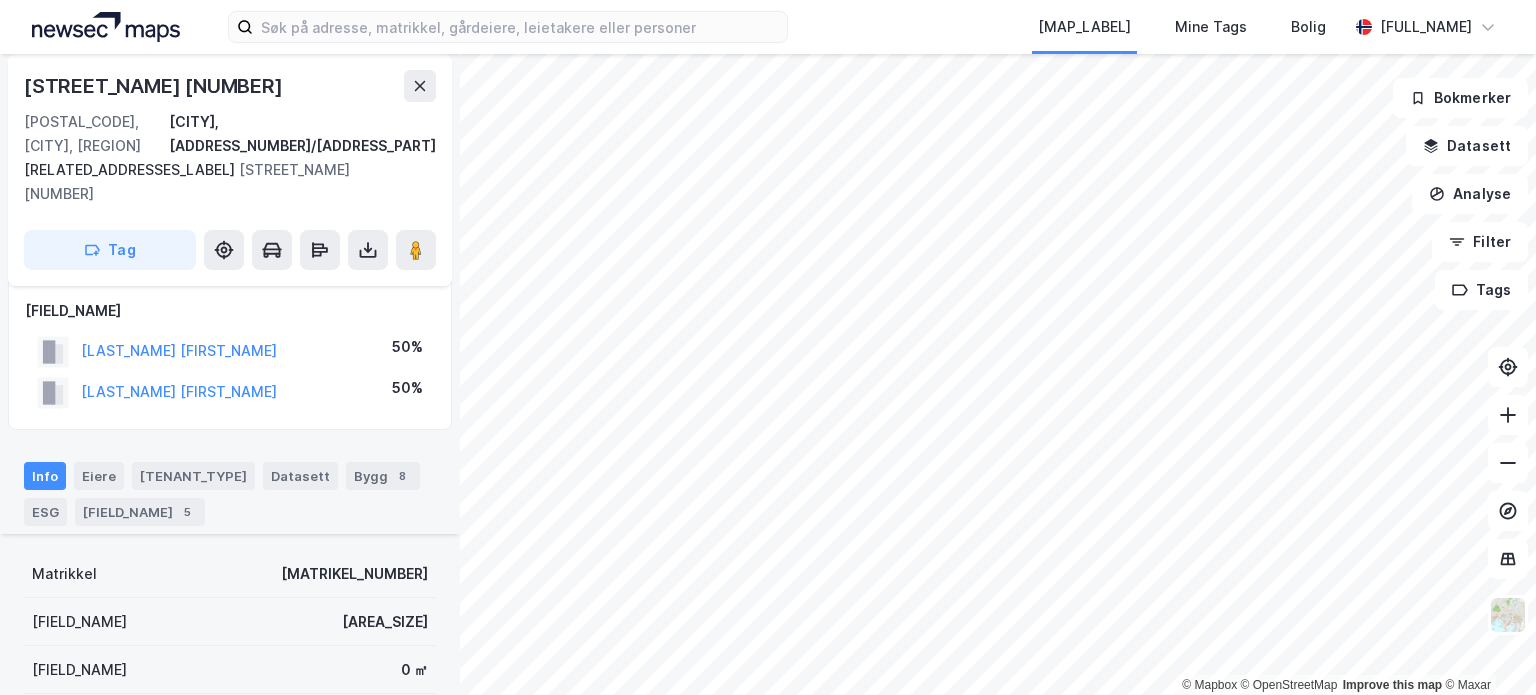 scroll, scrollTop: 0, scrollLeft: 0, axis: both 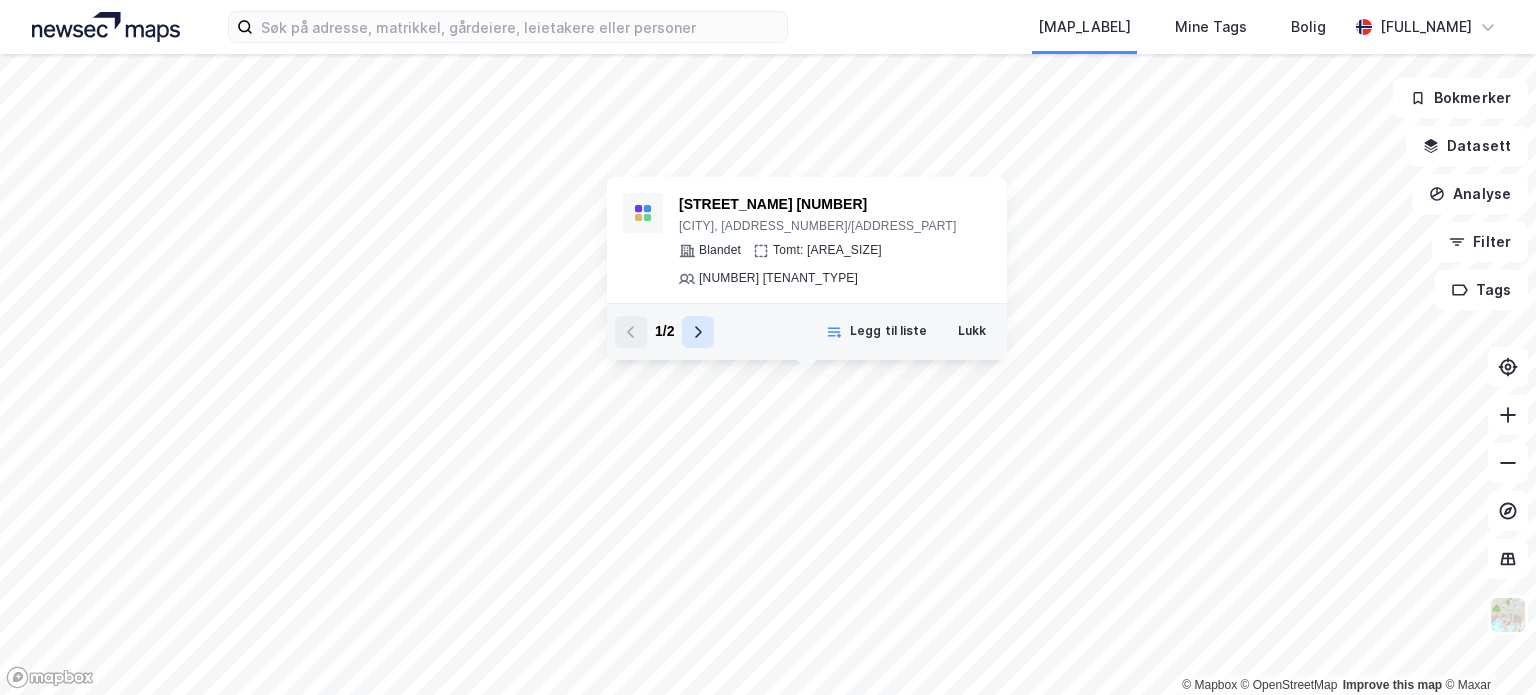 click 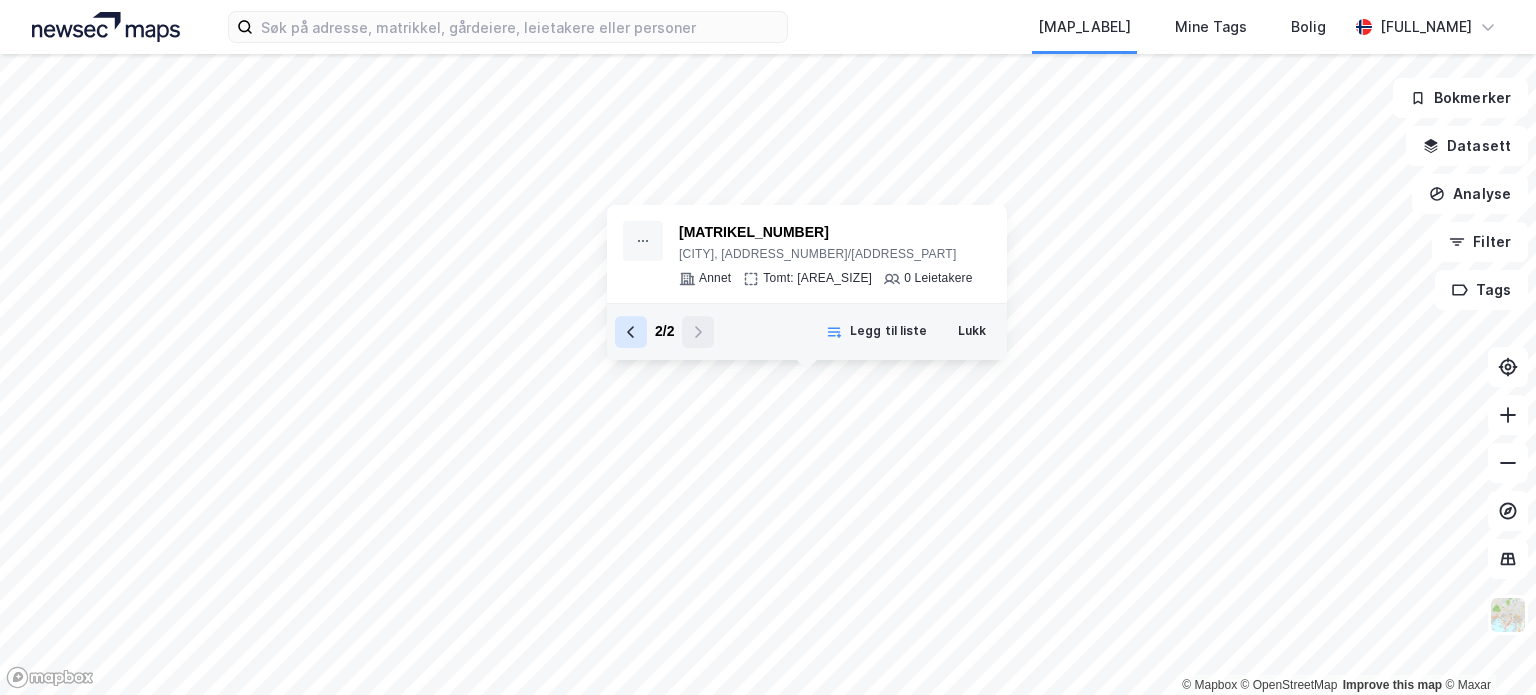 click 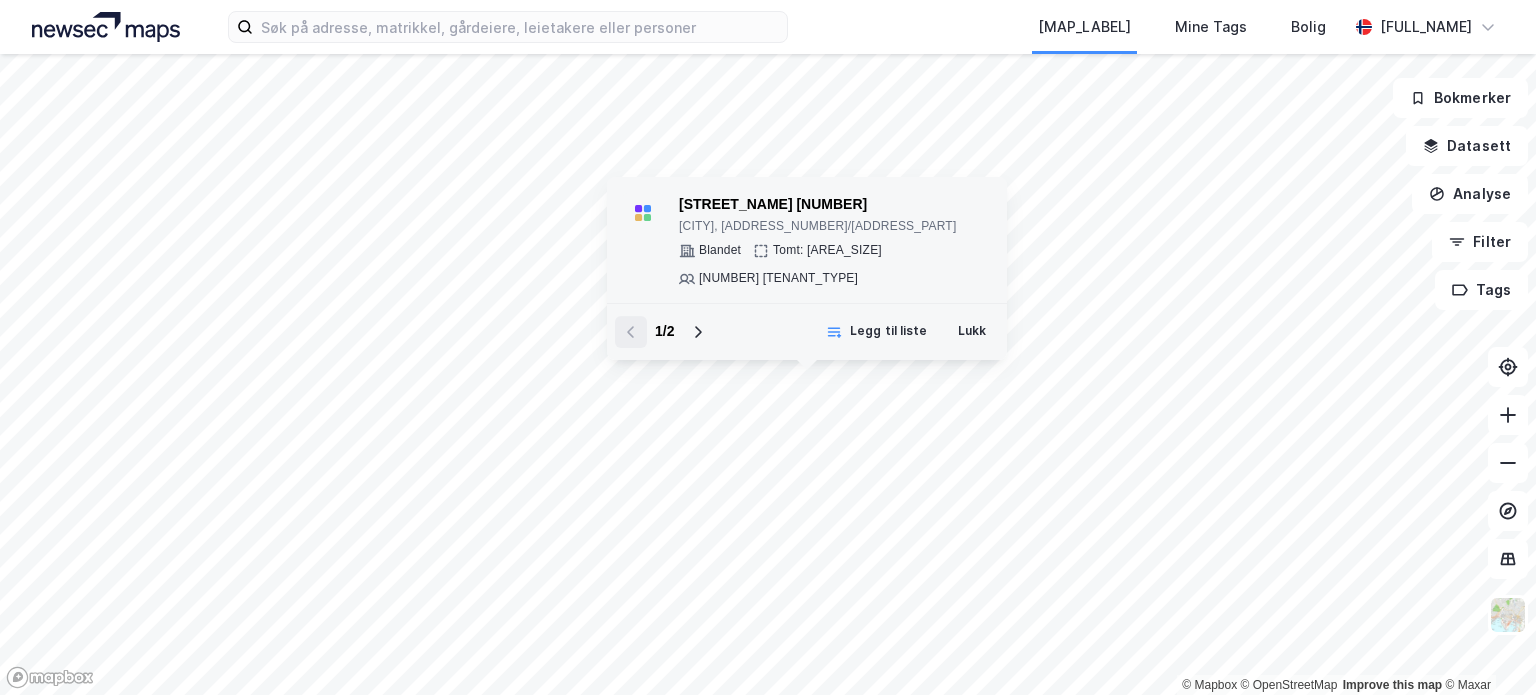 click on "[STREET_NAME] [NUMBER]" at bounding box center (835, 205) 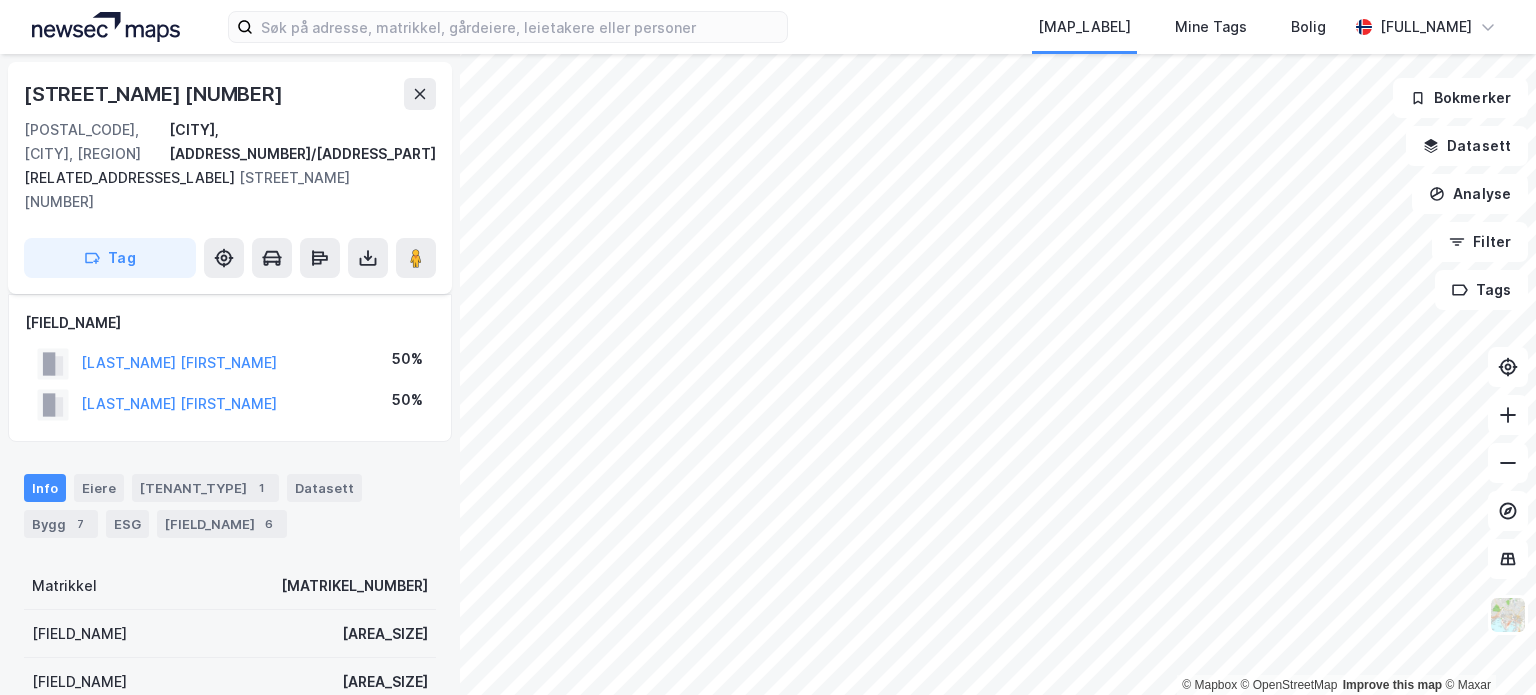 scroll, scrollTop: 12, scrollLeft: 0, axis: vertical 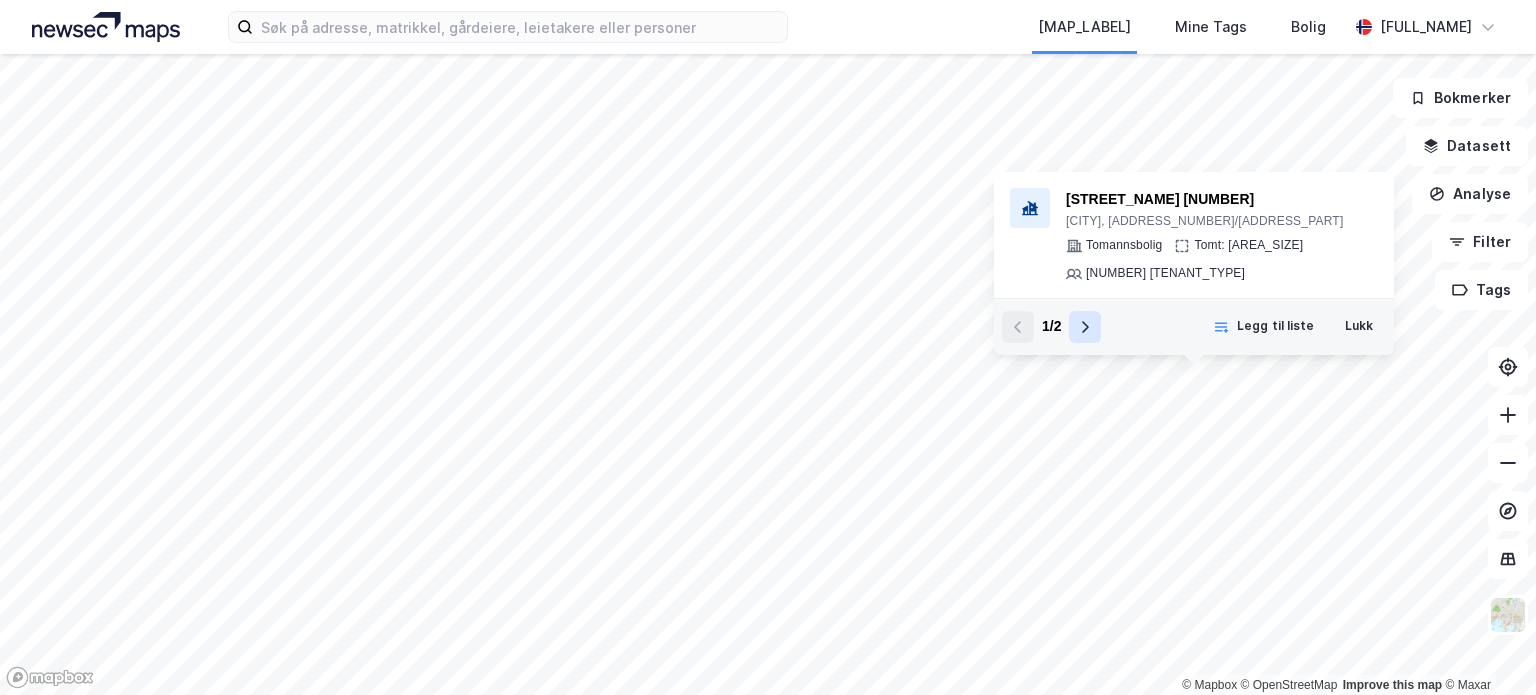 click 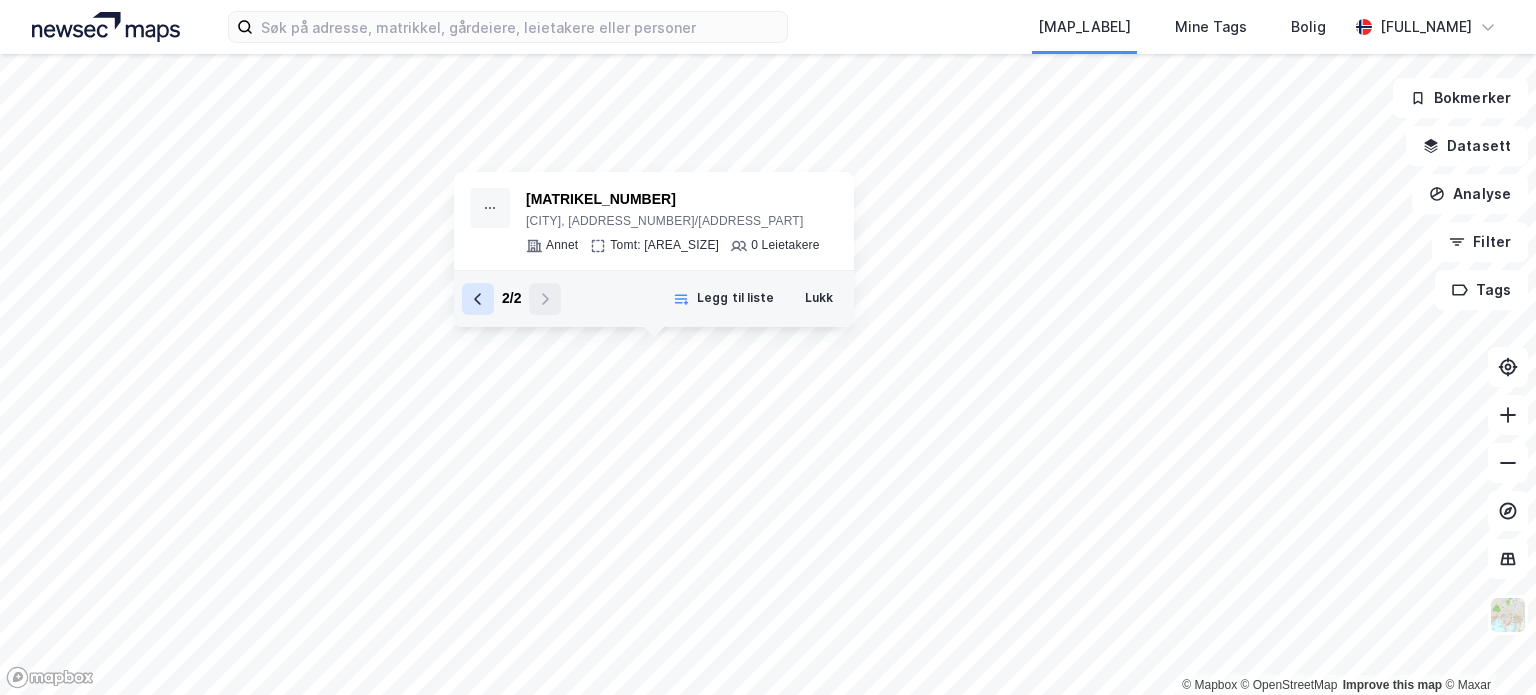 click 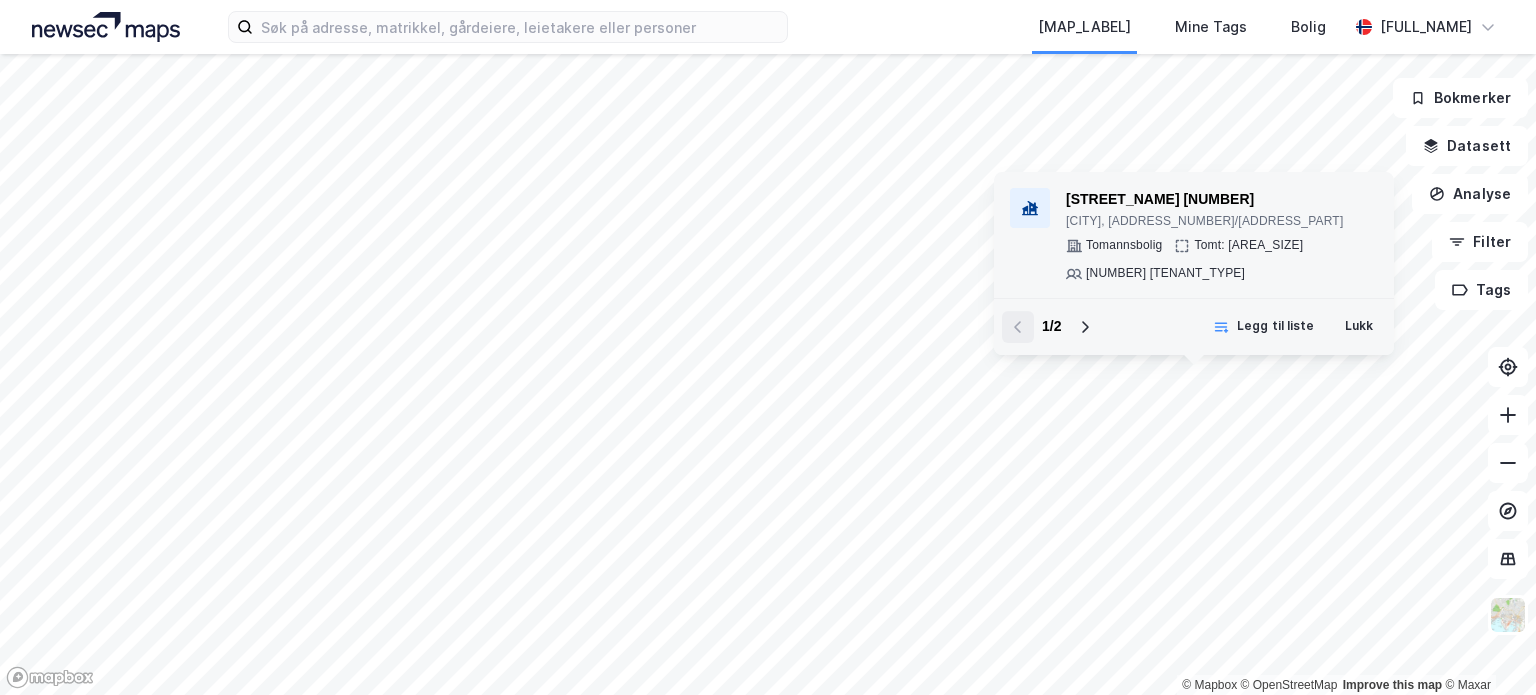 click on "[STREET_NAME] [NUMBER]" at bounding box center [1222, 200] 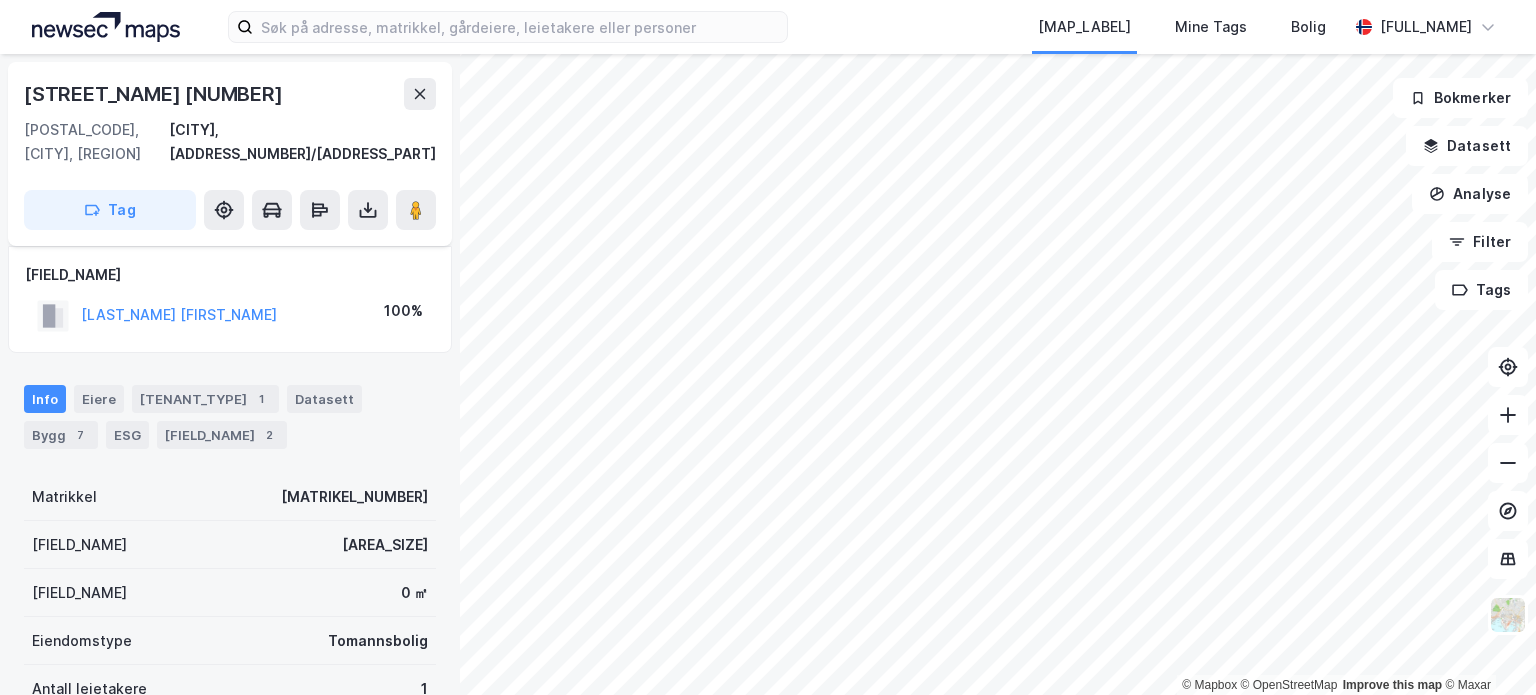 scroll, scrollTop: 12, scrollLeft: 0, axis: vertical 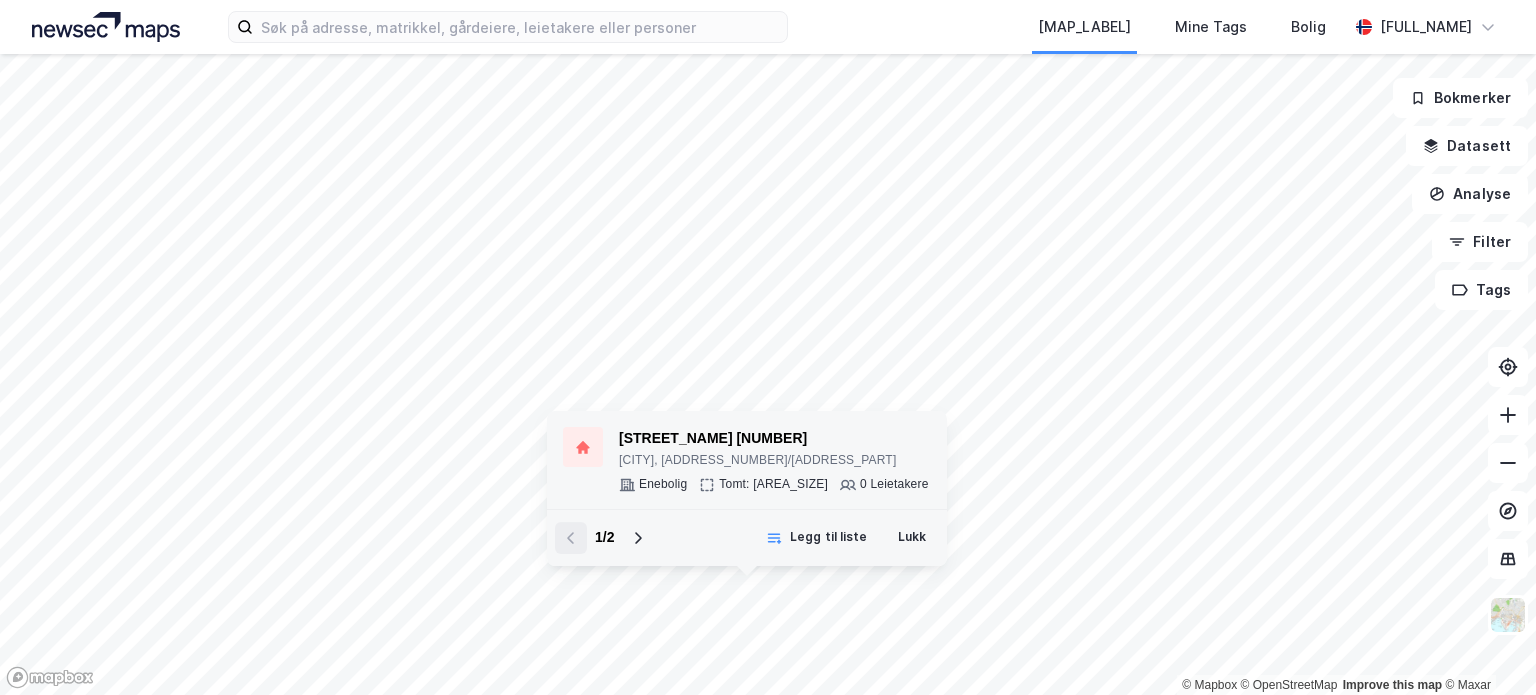click on "[STREET_NAME] [NUMBER]" at bounding box center [774, 439] 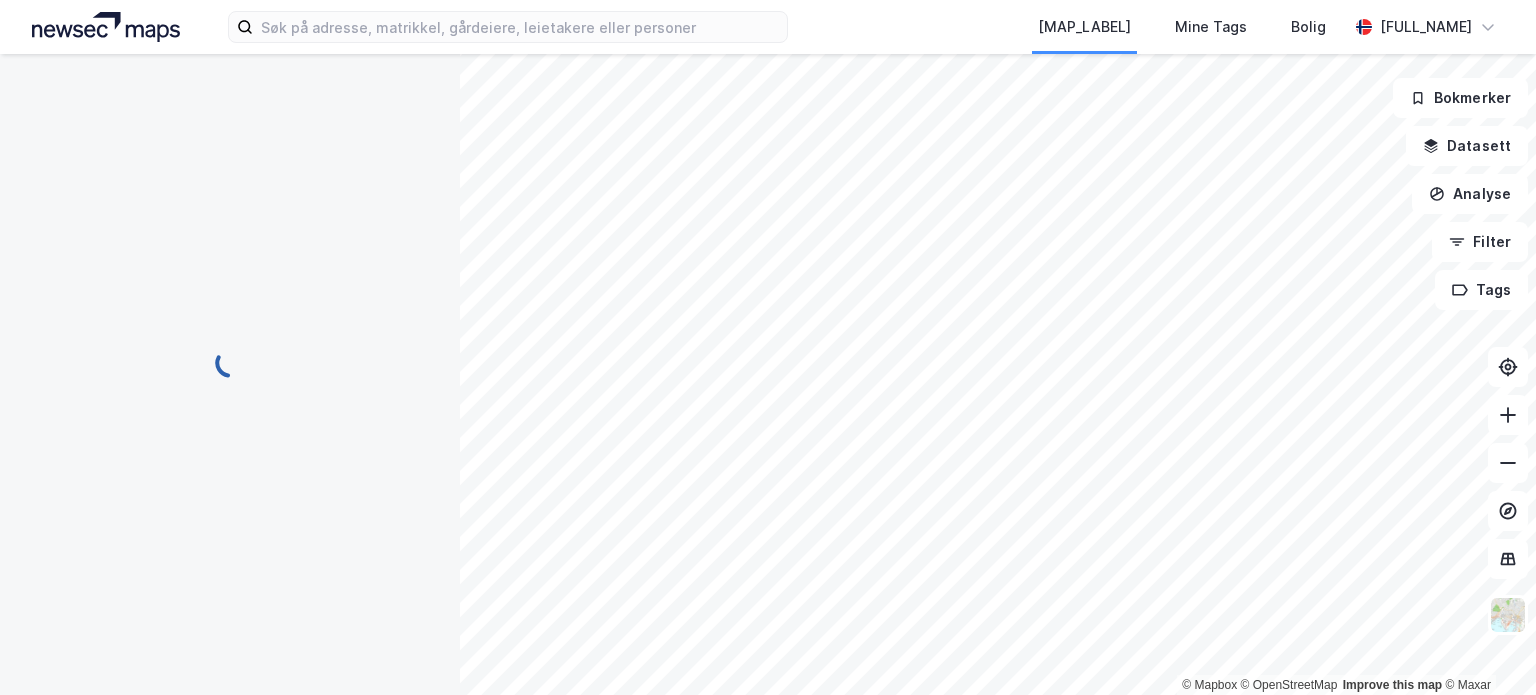 scroll, scrollTop: 12, scrollLeft: 0, axis: vertical 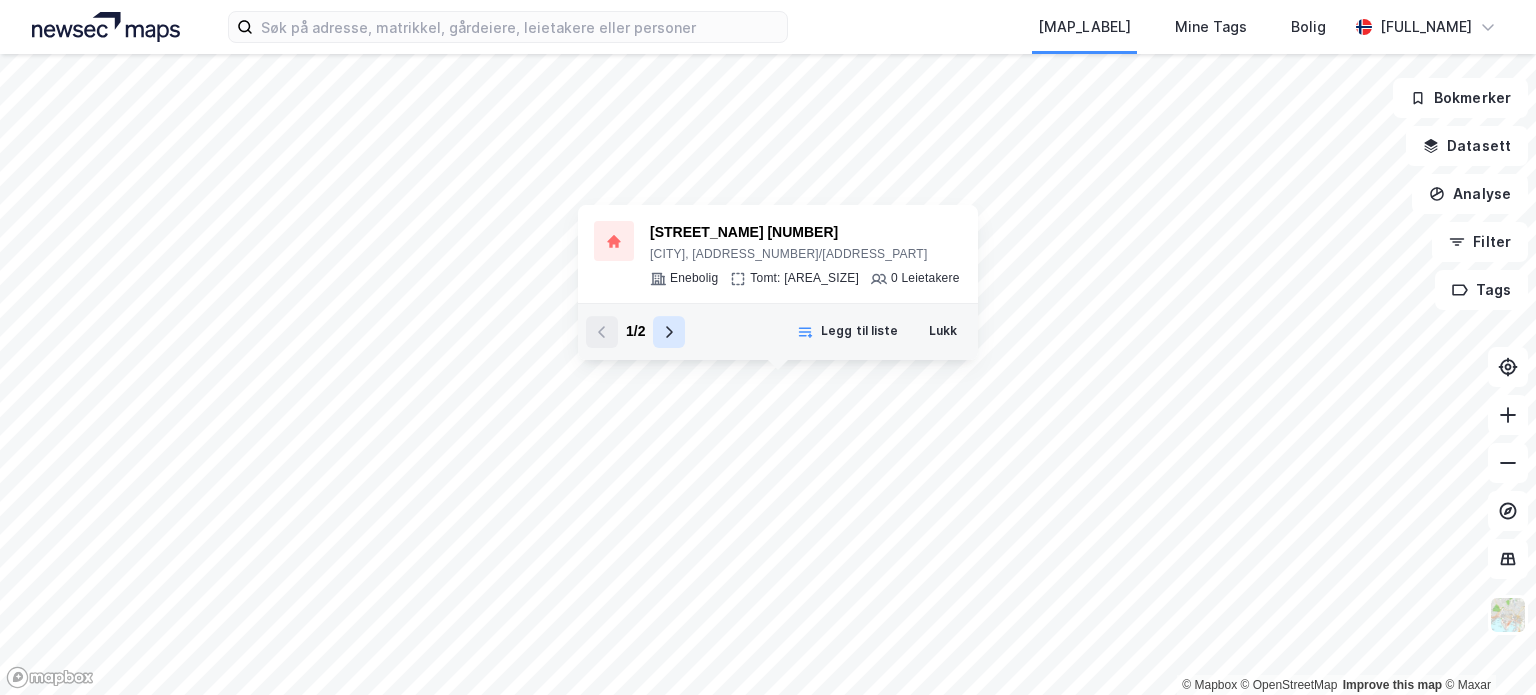click 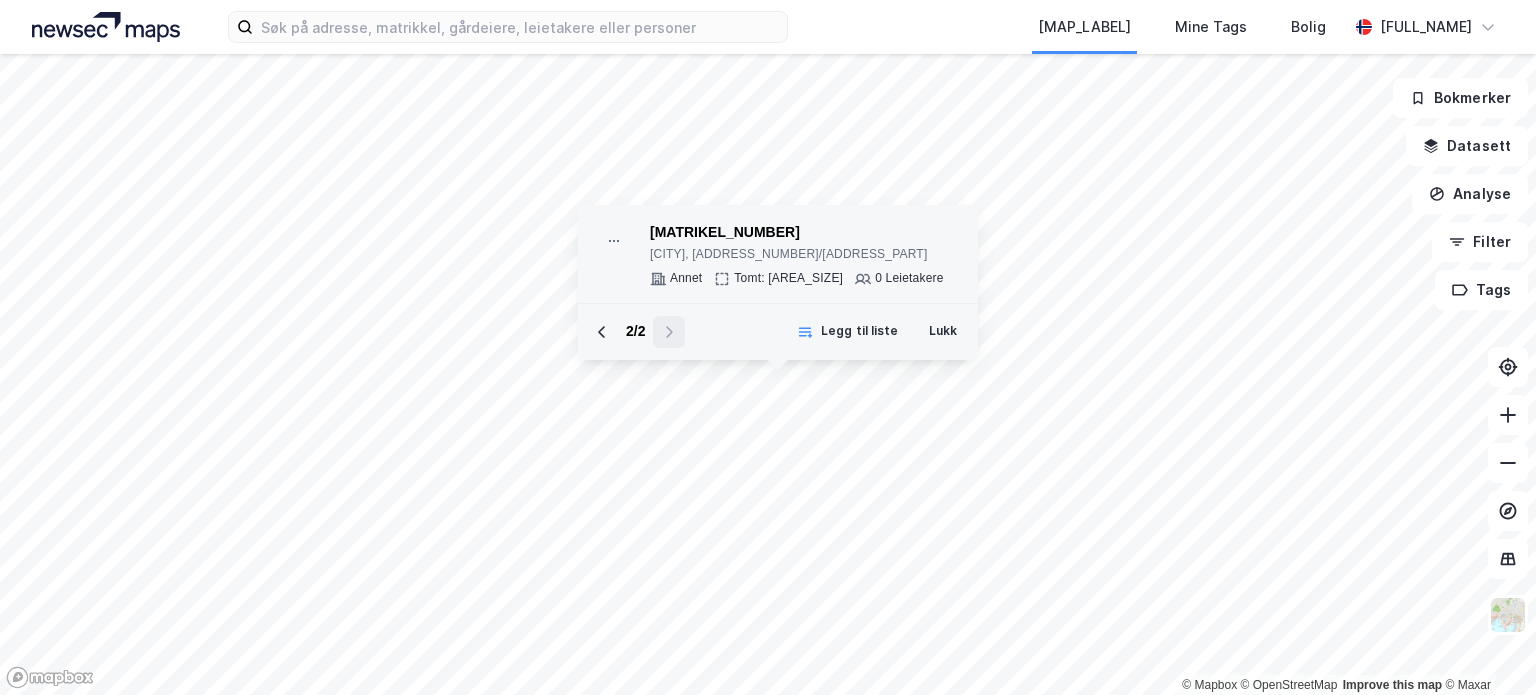 click on "[MATRIKEL_NUMBER]" at bounding box center [797, 233] 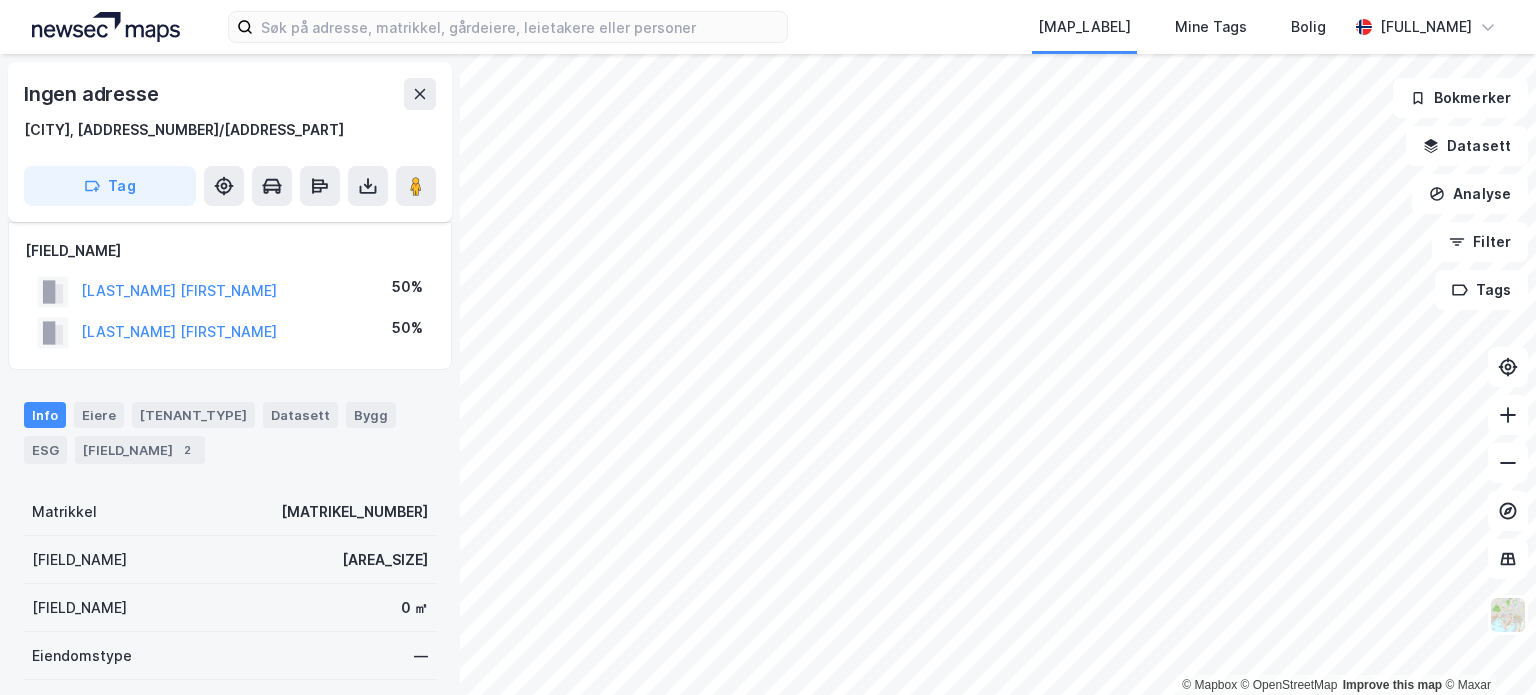 scroll, scrollTop: 12, scrollLeft: 0, axis: vertical 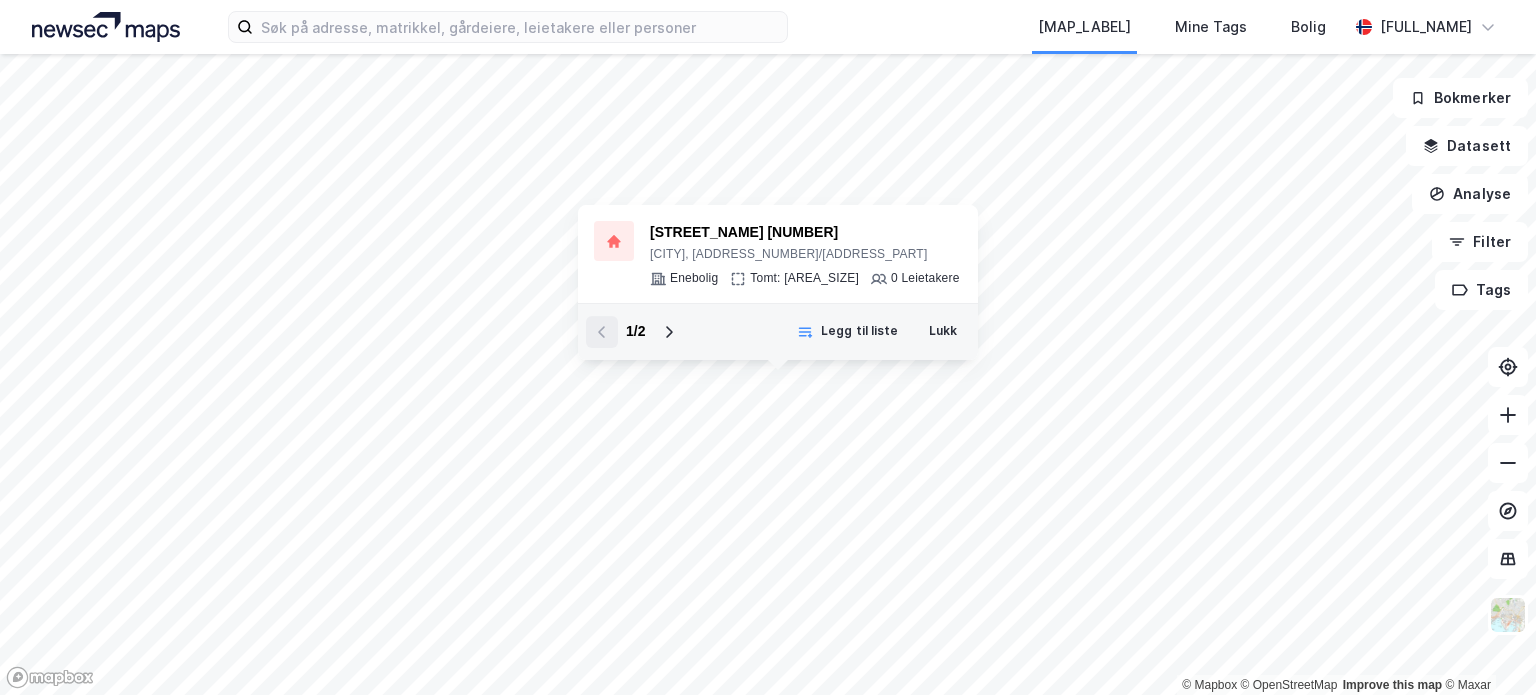 click on "1 / 2" at bounding box center (635, 332) 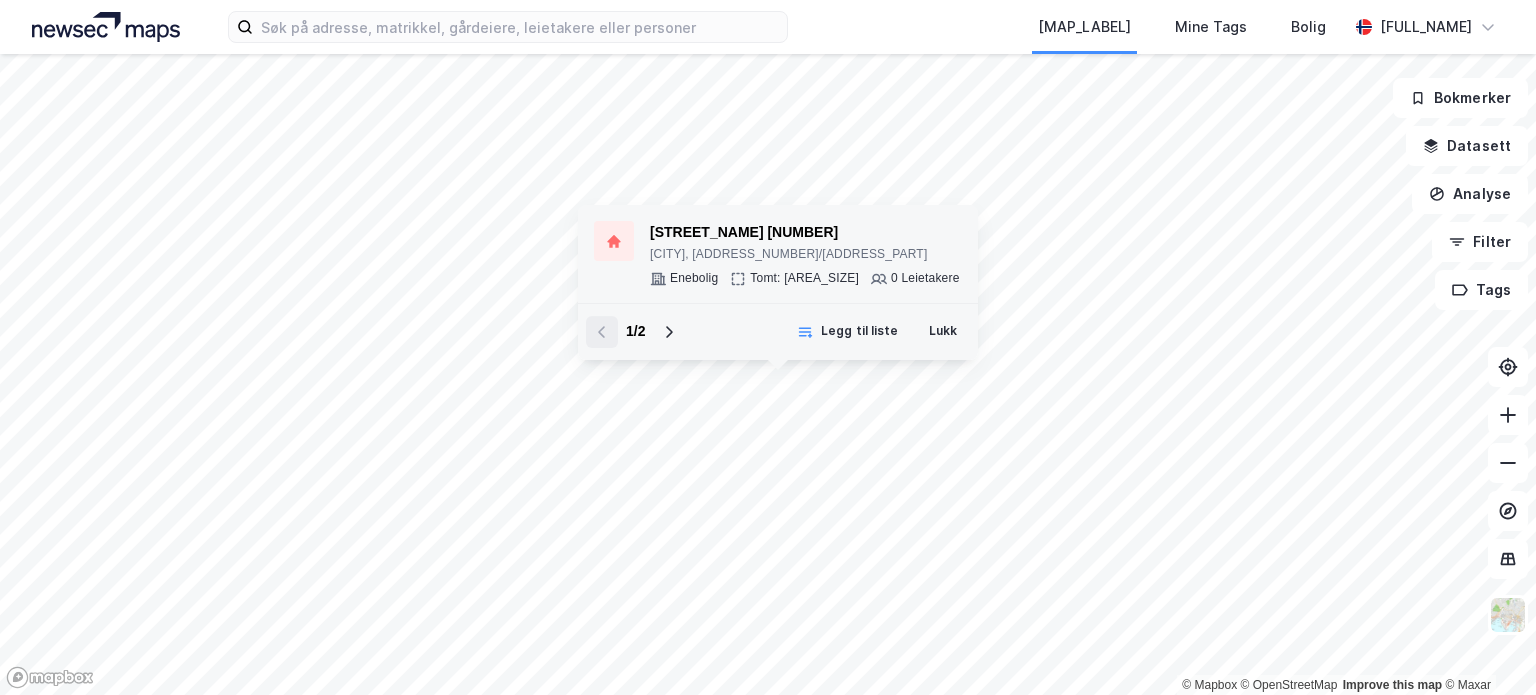 click on "[STREET_NAME] [NUMBER]" at bounding box center (805, 233) 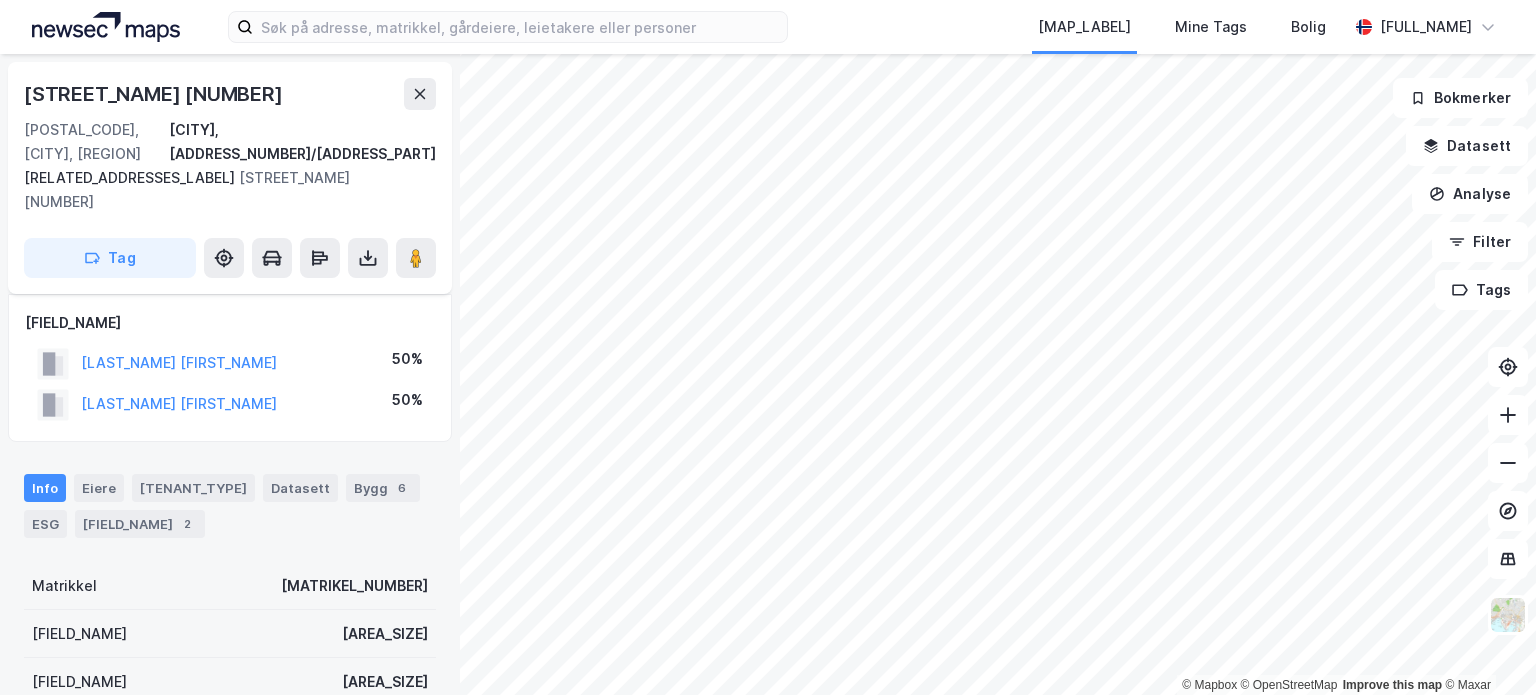scroll, scrollTop: 12, scrollLeft: 0, axis: vertical 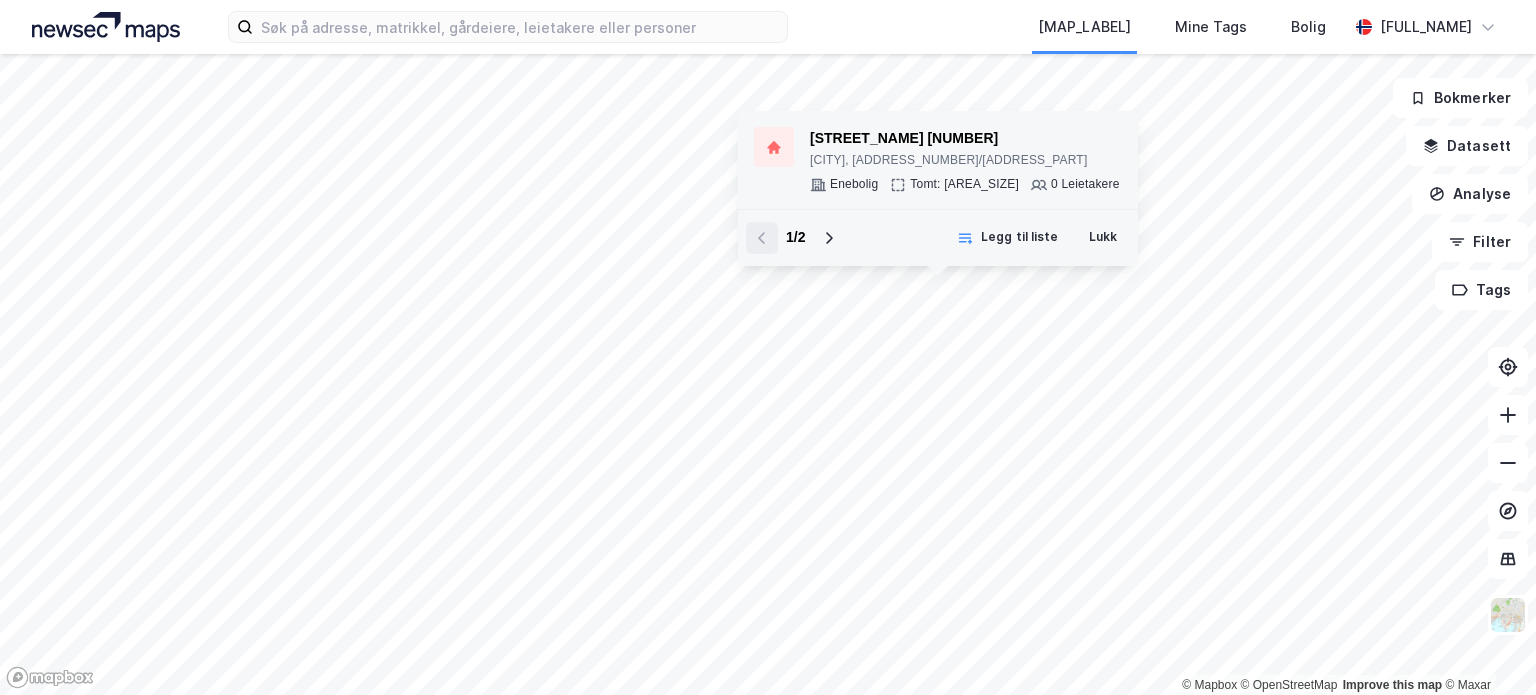 click on "[STREET_NAME] [NUMBER]" at bounding box center [965, 139] 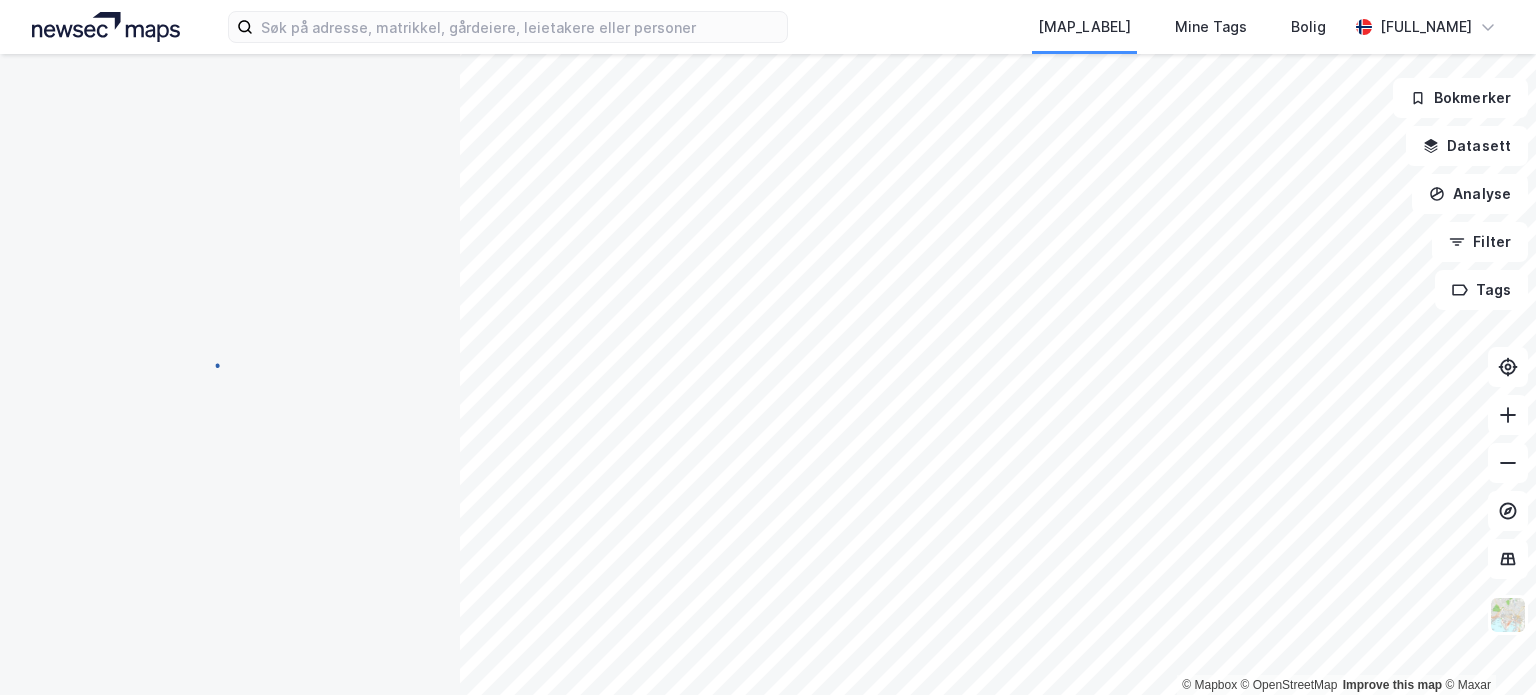 scroll, scrollTop: 12, scrollLeft: 0, axis: vertical 